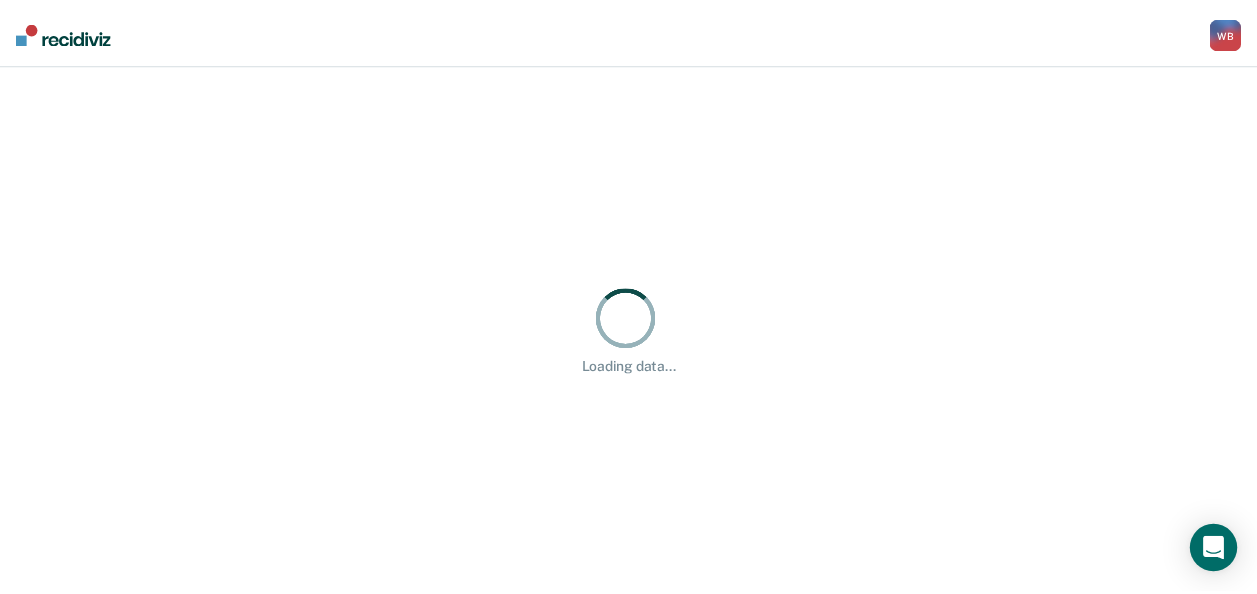 scroll, scrollTop: 0, scrollLeft: 0, axis: both 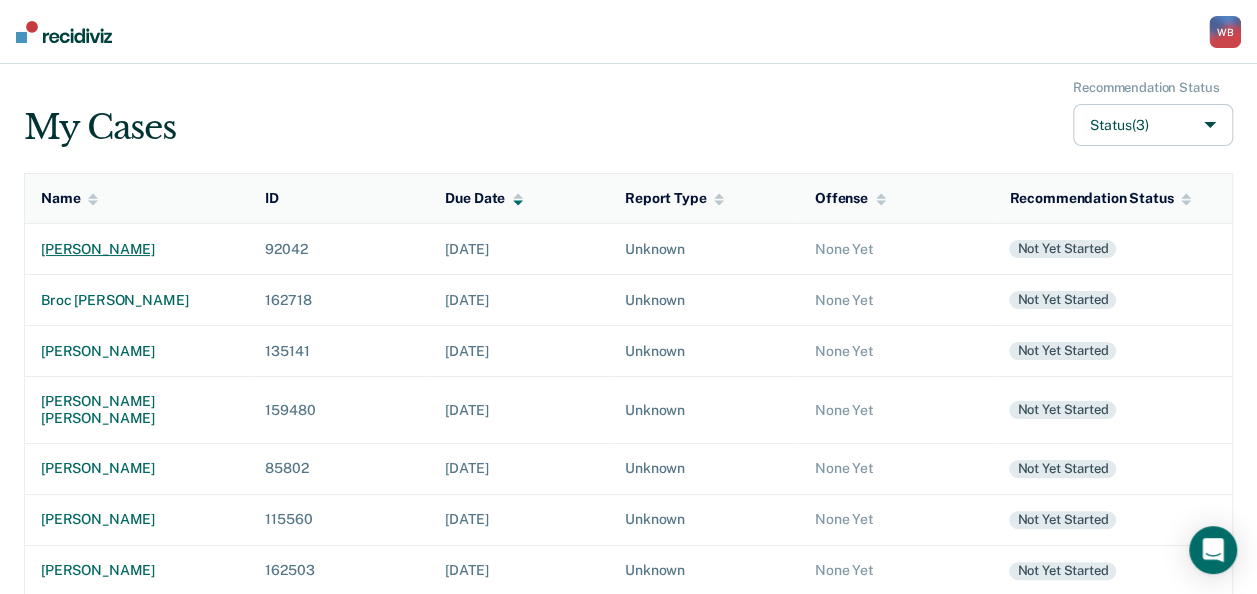 click on "[PERSON_NAME]" at bounding box center [137, 249] 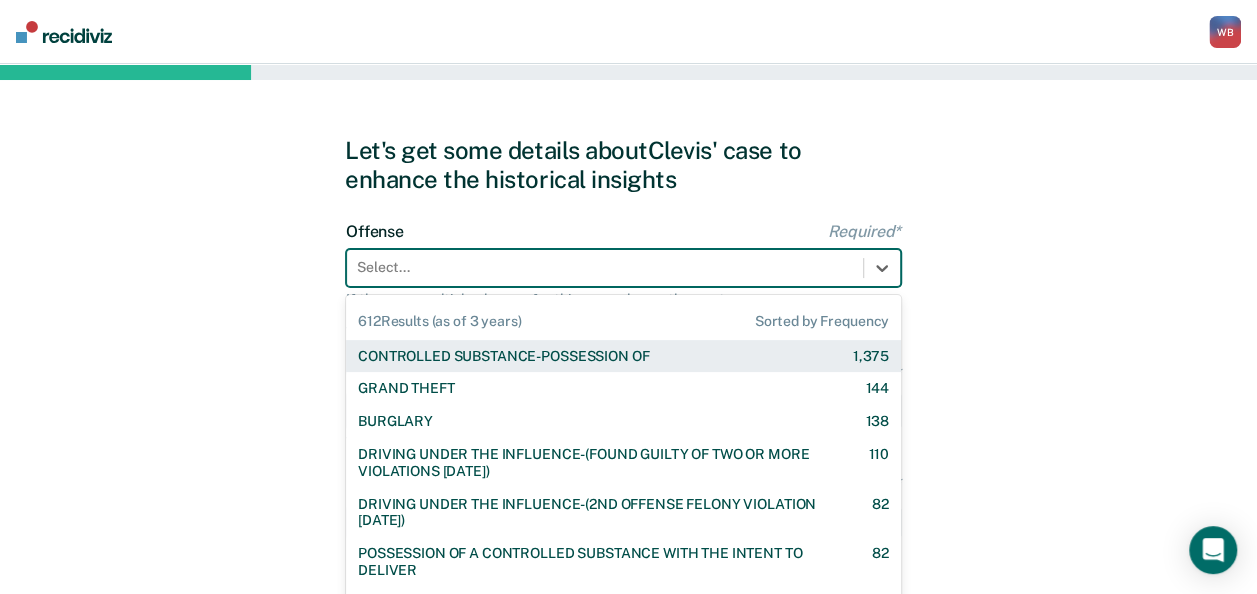 click on "612 results available. Use Up and Down to choose options, press Enter to select the currently focused option, press Escape to exit the menu, press Tab to select the option and exit the menu. Select... 612  Results (as of 3 years) Sorted by Frequency CONTROLLED SUBSTANCE-POSSESSION OF 1,375 GRAND THEFT 144 BURGLARY 138 DRIVING UNDER THE INFLUENCE-(FOUND GUILTY OF TWO OR MORE VIOLATIONS [DATE]) 110 DRIVING UNDER THE INFLUENCE-(2ND OFFENSE FELONY VIOLATION [DATE]) 82 POSSESSION OF A CONTROLLED SUBSTANCE WITH THE INTENT TO DELIVER 82 ASSAULT-AGGRAVATED 77 WEAPON-UNLAWFUL POSSESSION BY CONVICTED FELON 63 DRIVING UNDER THE INFLUENCE I18-8004 {M} 57 BATTERY-DOMESTIC VIOLENCE WITH TRAUMATIC INJURY 56 ELUDING A POLICE OFFICER IN A MOTOR VEHICLE 54 DRIVING UNDER THE INFLUENCE-(THIRD OR SUBSEQUENT OFFENSE) 35 FORGERY 30 PROPERTY-MALICIOUS INJURY TO PROPERTY 30 ASSAULT-DOMESTIC VIOLENCE I18-918(3)(A) {M} 28 CHILDREN-INJURY TO CHILD [DEMOGRAPHIC_DATA] 24 24 23 DOMESTIC BATTERY OR ASSAULT -IN THE PRESENCE OF A CHILD [DEMOGRAPHIC_DATA] 9" at bounding box center (623, 268) 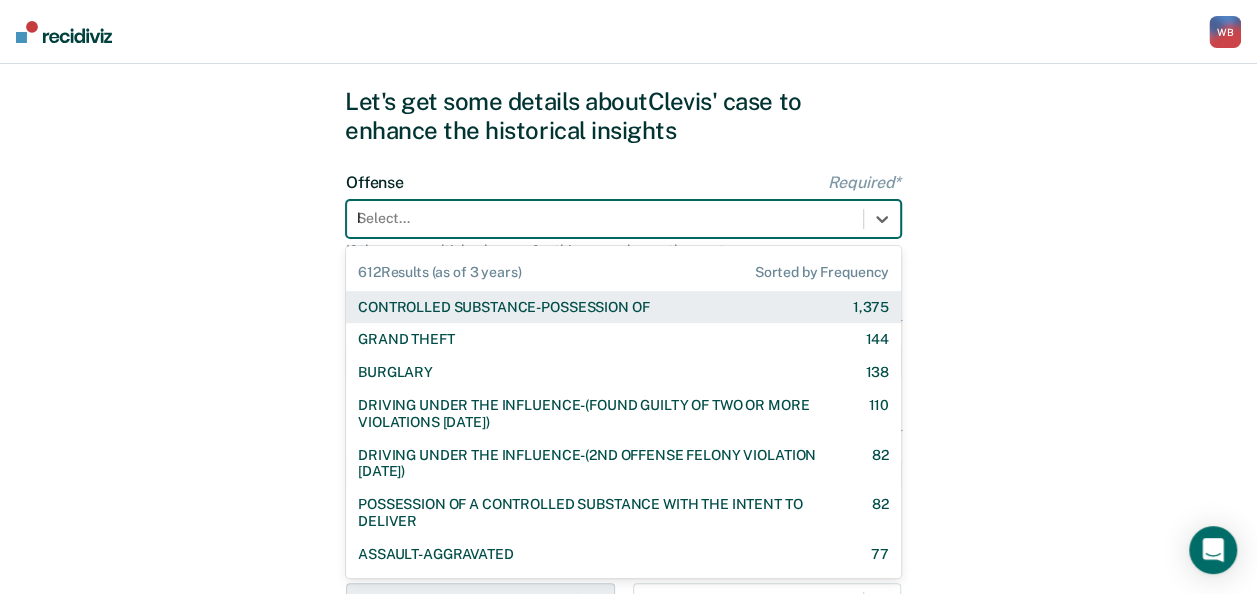 type on "ba" 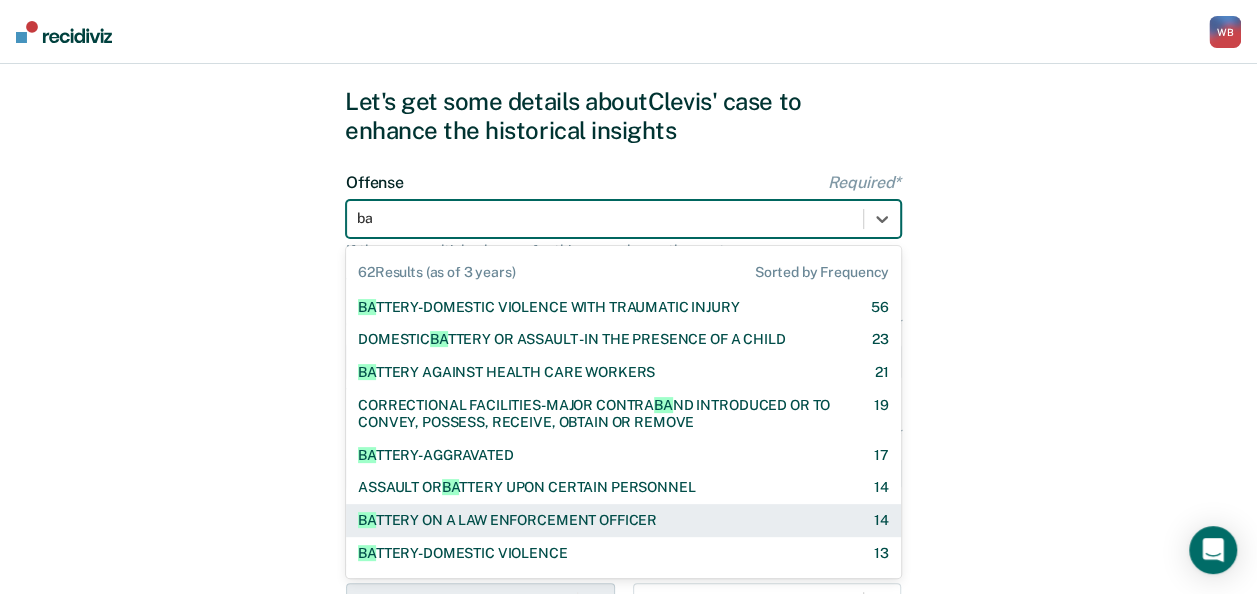 click on "BA TTERY ON A LAW ENFORCEMENT OFFICER" at bounding box center [507, 520] 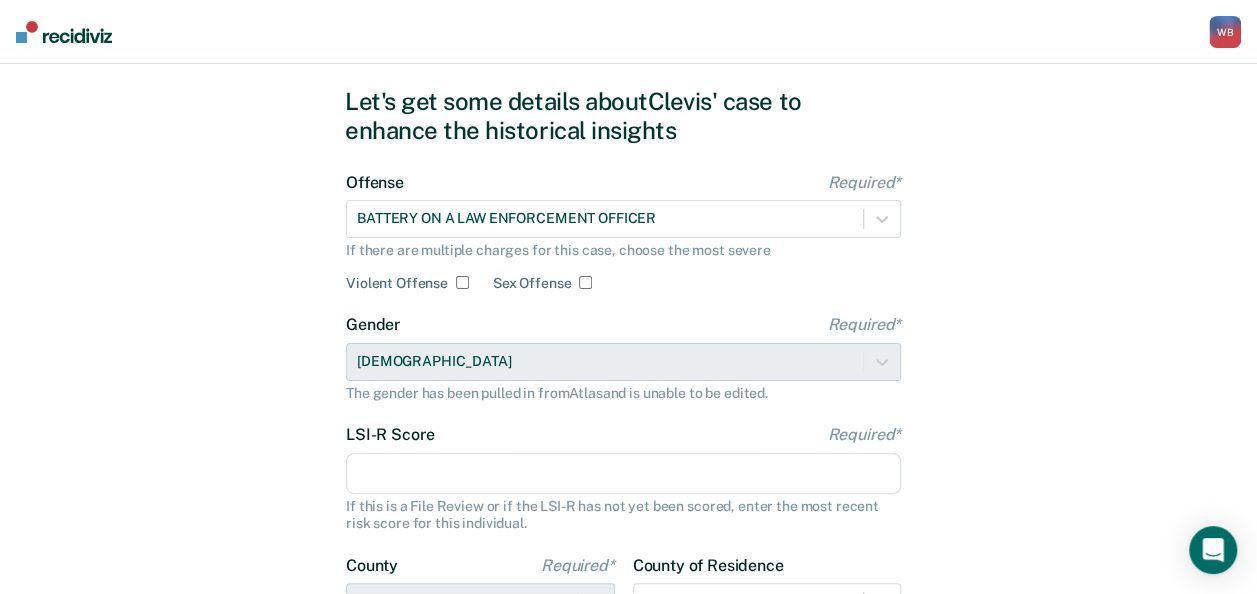 click on "LSI-R Score  Required*" at bounding box center (623, 474) 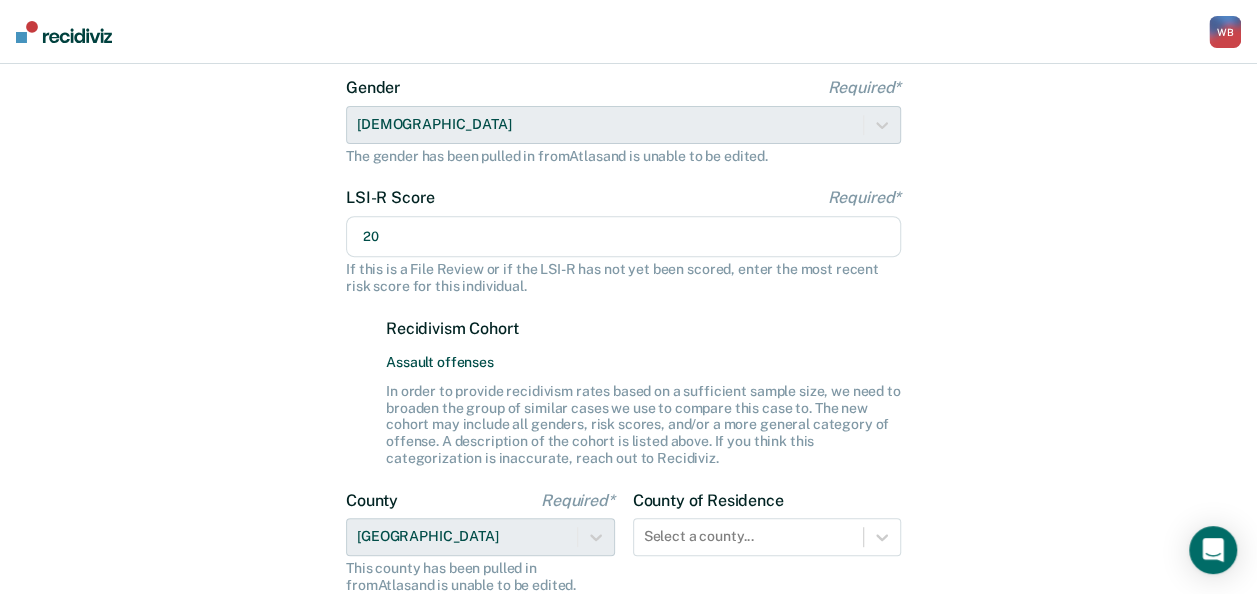 scroll, scrollTop: 449, scrollLeft: 0, axis: vertical 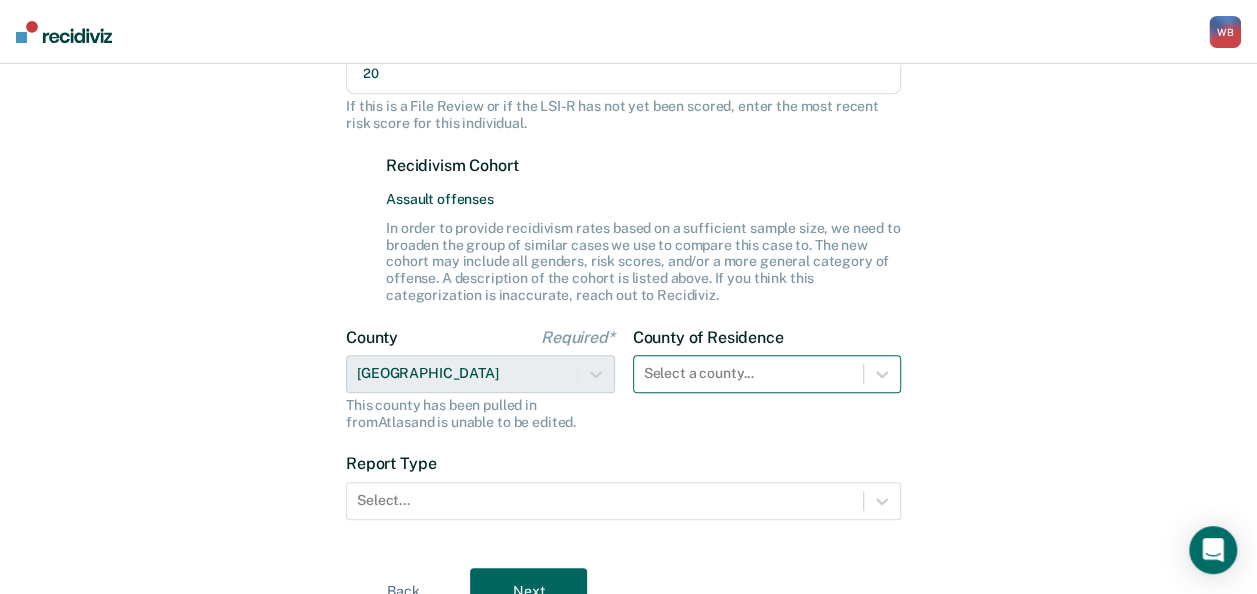type on "20" 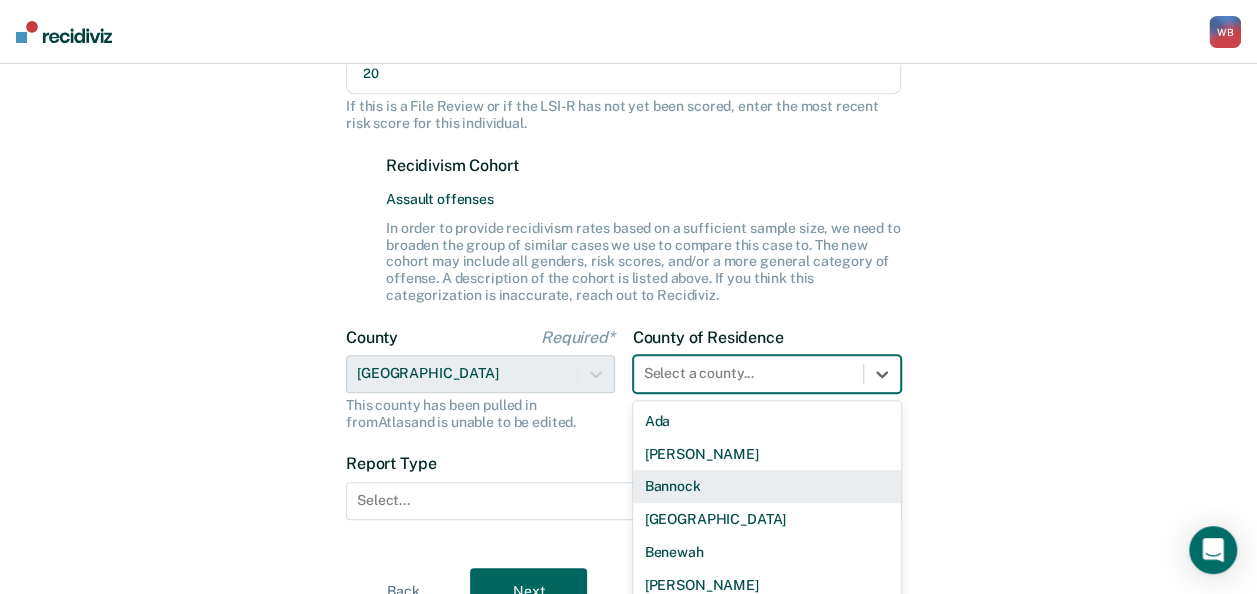 scroll, scrollTop: 555, scrollLeft: 0, axis: vertical 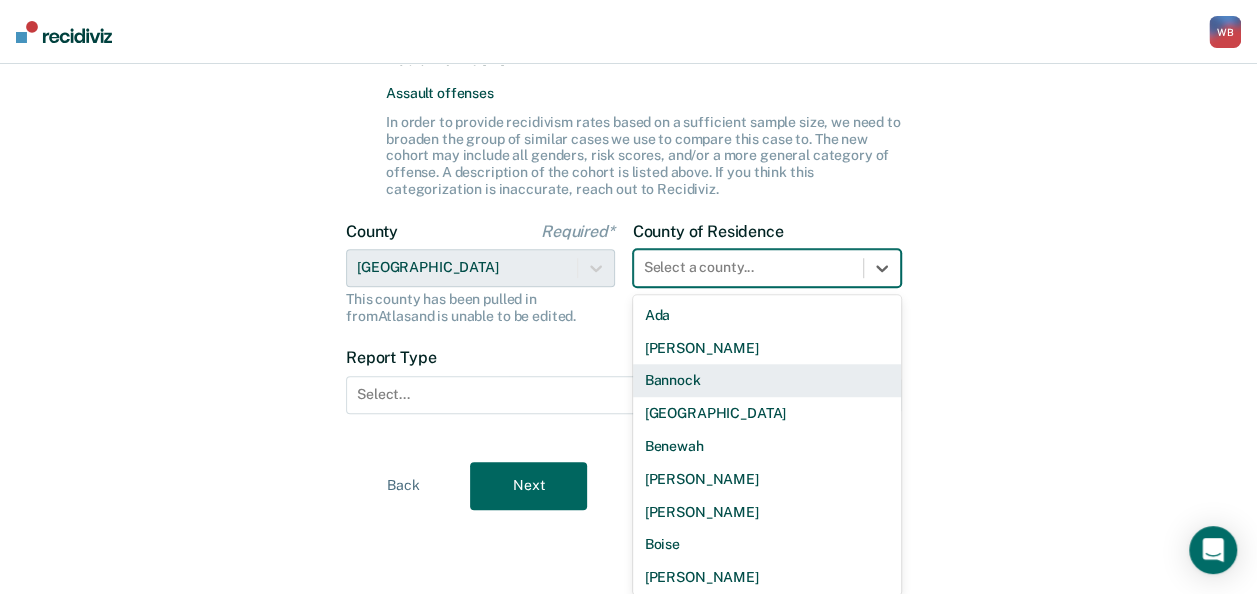 click on "44 results available. Use Up and Down to choose options, press Enter to select the currently focused option, press Escape to exit the menu, press Tab to select the option and exit the menu. Select a county... [PERSON_NAME] Bannock [GEOGRAPHIC_DATA] [GEOGRAPHIC_DATA] [GEOGRAPHIC_DATA][PERSON_NAME][GEOGRAPHIC_DATA] [GEOGRAPHIC_DATA] [GEOGRAPHIC_DATA] [GEOGRAPHIC_DATA] [GEOGRAPHIC_DATA] [GEOGRAPHIC_DATA] [GEOGRAPHIC_DATA] [GEOGRAPHIC_DATA][PERSON_NAME][GEOGRAPHIC_DATA] [GEOGRAPHIC_DATA] [GEOGRAPHIC_DATA][PERSON_NAME][GEOGRAPHIC_DATA] [GEOGRAPHIC_DATA][PERSON_NAME][GEOGRAPHIC_DATA] Gem [PERSON_NAME] [US_STATE] [GEOGRAPHIC_DATA][PERSON_NAME][GEOGRAPHIC_DATA][GEOGRAPHIC_DATA] [GEOGRAPHIC_DATA] [GEOGRAPHIC_DATA] [PERSON_NAME][GEOGRAPHIC_DATA] [GEOGRAPHIC_DATA] [GEOGRAPHIC_DATA] Nez Perce Oneida Owyhee [PERSON_NAME] Power [GEOGRAPHIC_DATA] [GEOGRAPHIC_DATA] [US_STATE]" at bounding box center [767, 268] 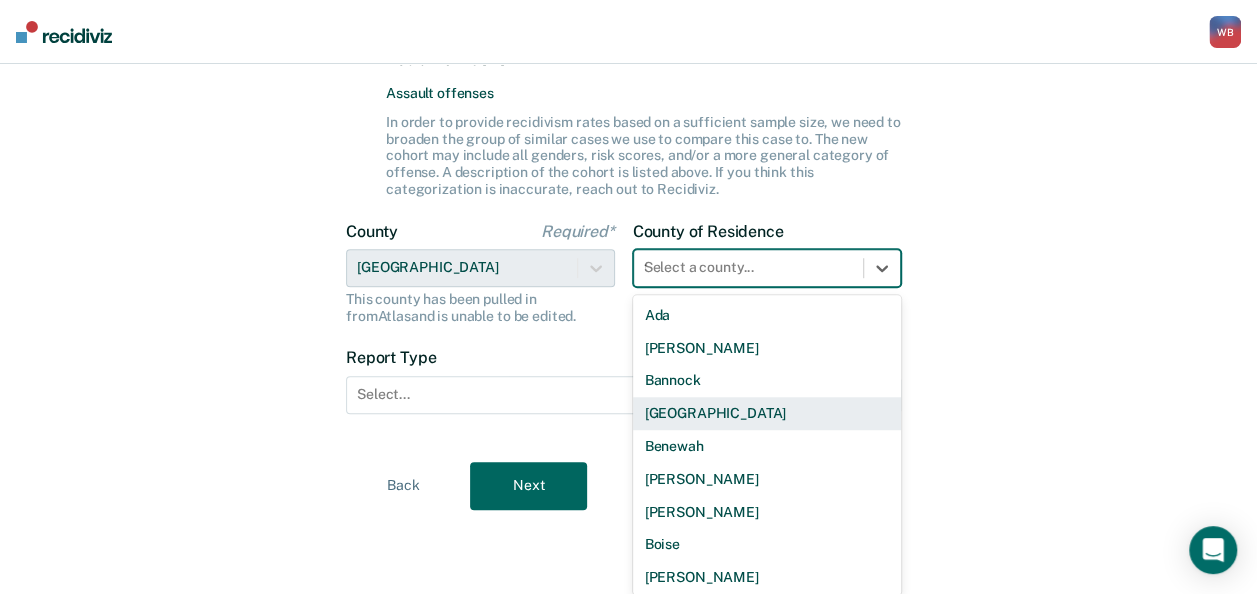type on "tw" 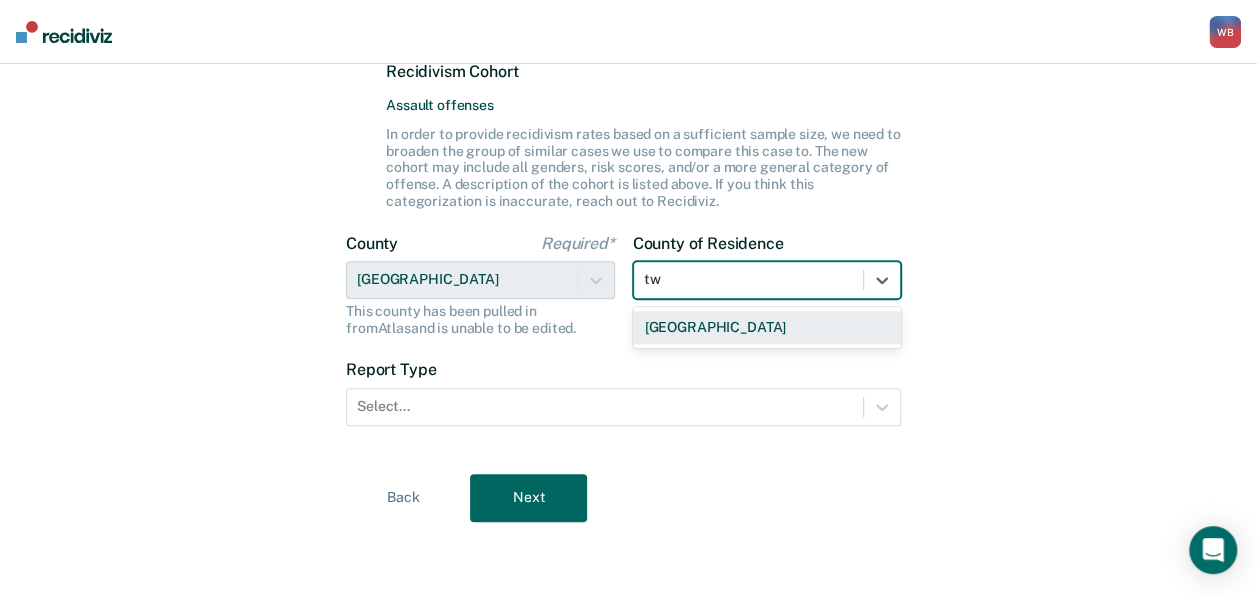 scroll, scrollTop: 542, scrollLeft: 0, axis: vertical 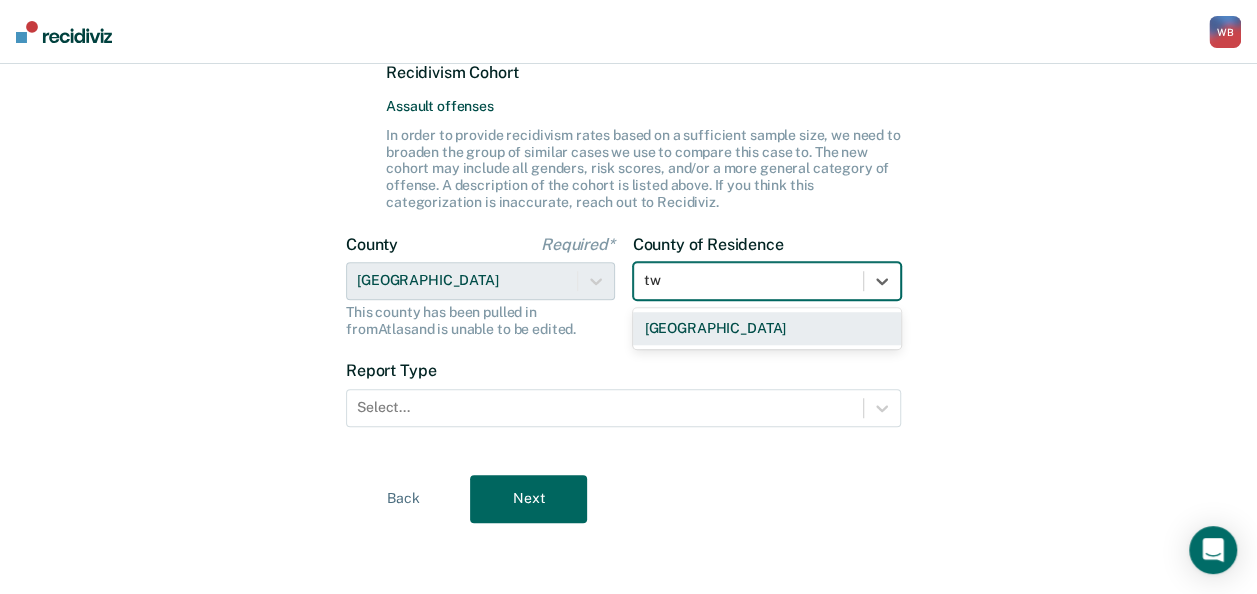 click on "[GEOGRAPHIC_DATA]" at bounding box center (767, 328) 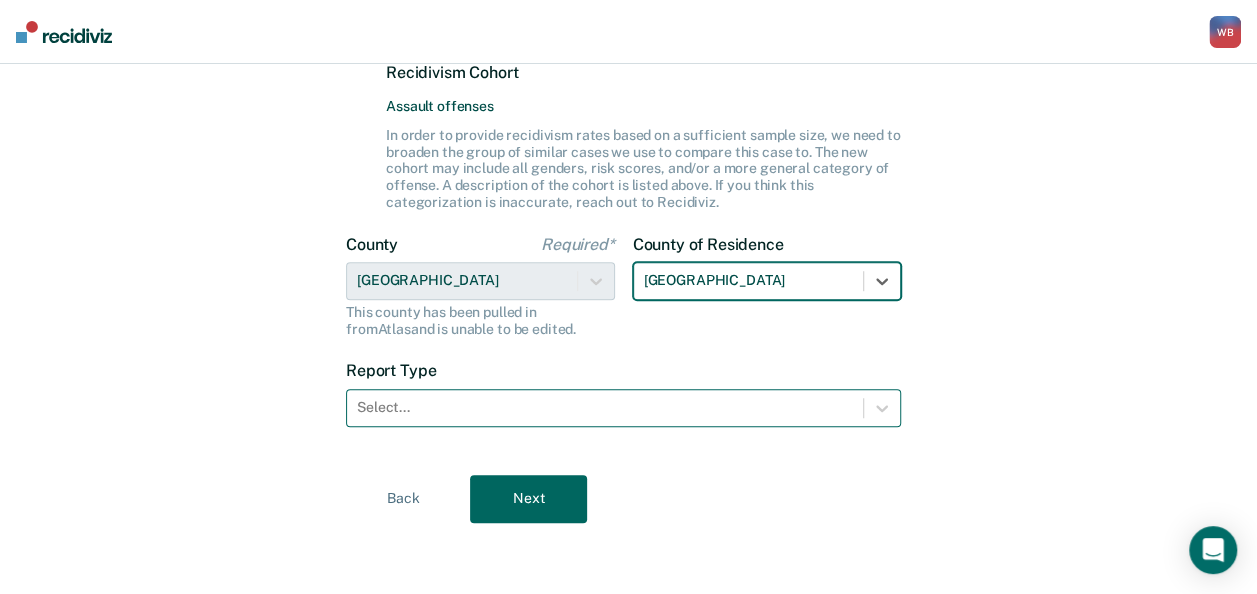 click at bounding box center (605, 407) 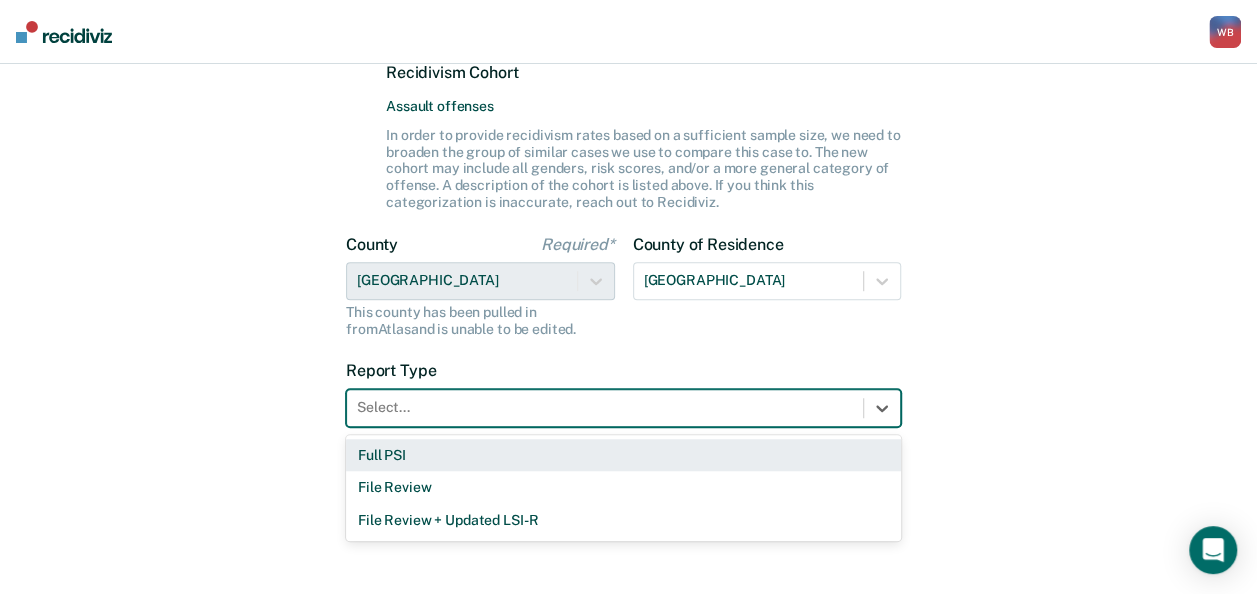 click on "Full PSI" at bounding box center [623, 455] 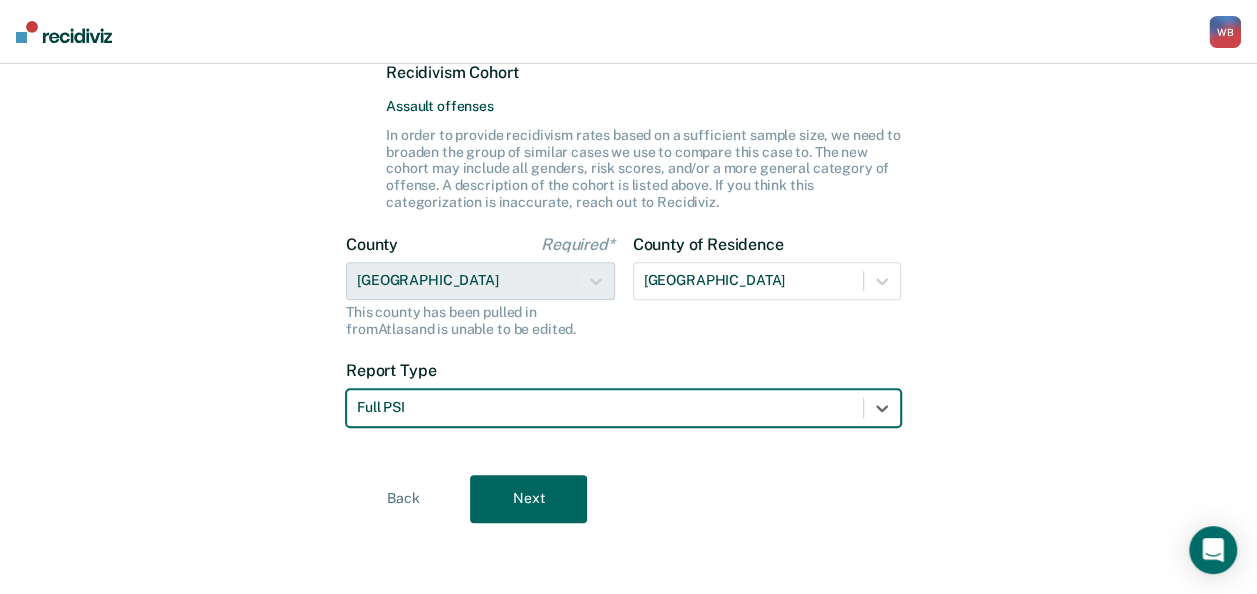 click on "Next" at bounding box center (528, 499) 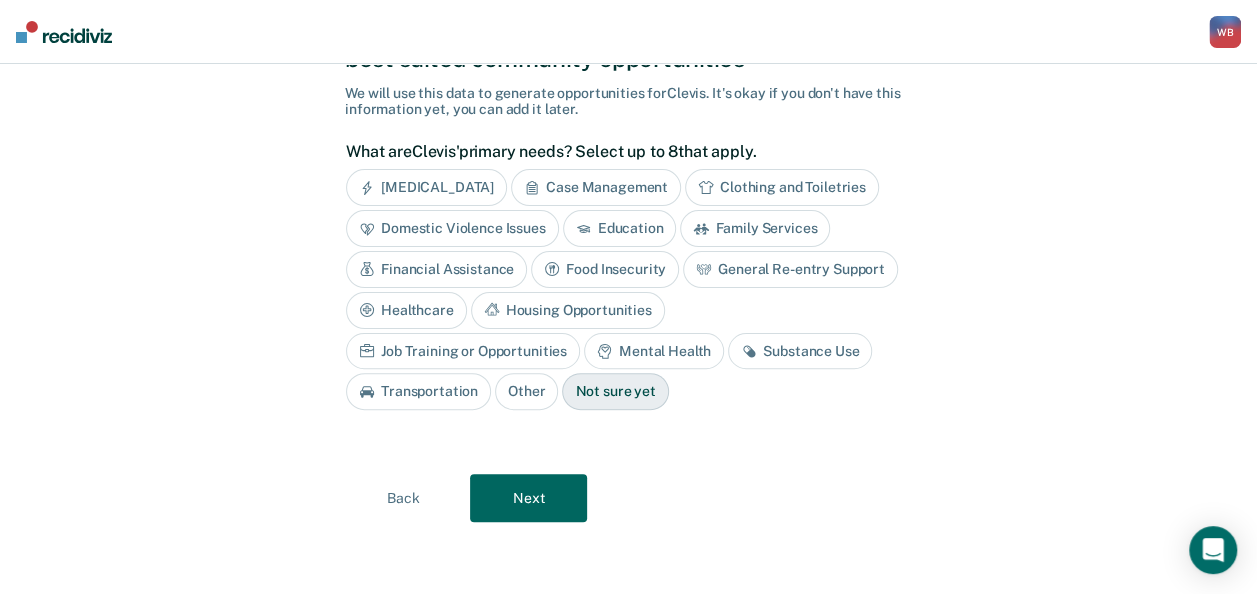 scroll, scrollTop: 117, scrollLeft: 0, axis: vertical 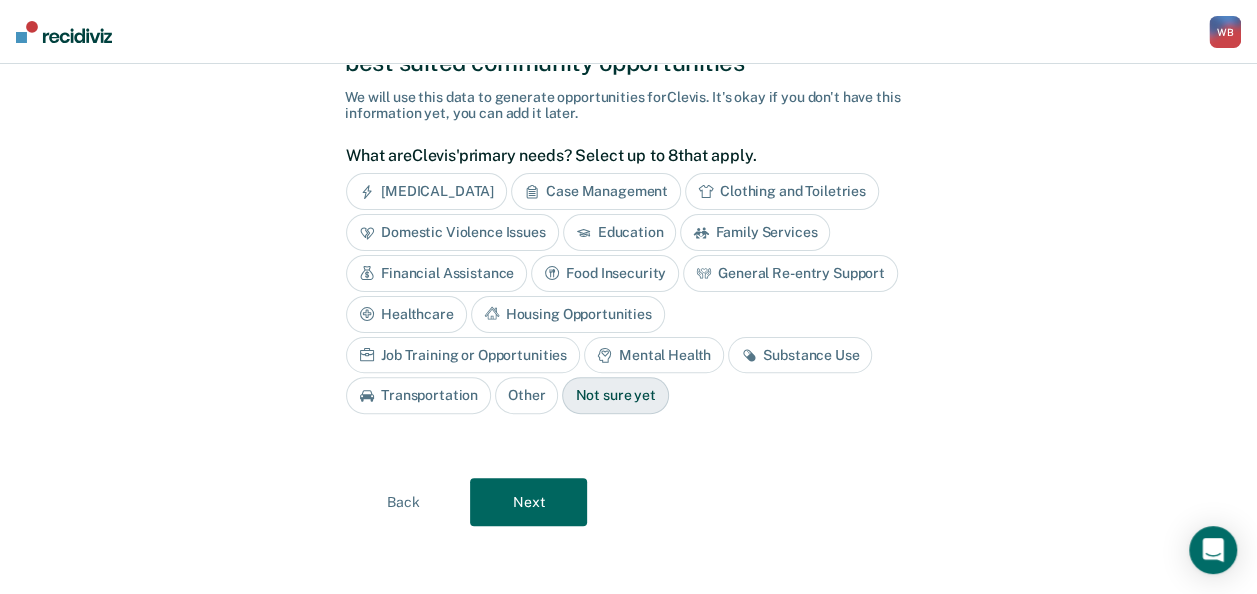 click on "[MEDICAL_DATA]" at bounding box center [426, 191] 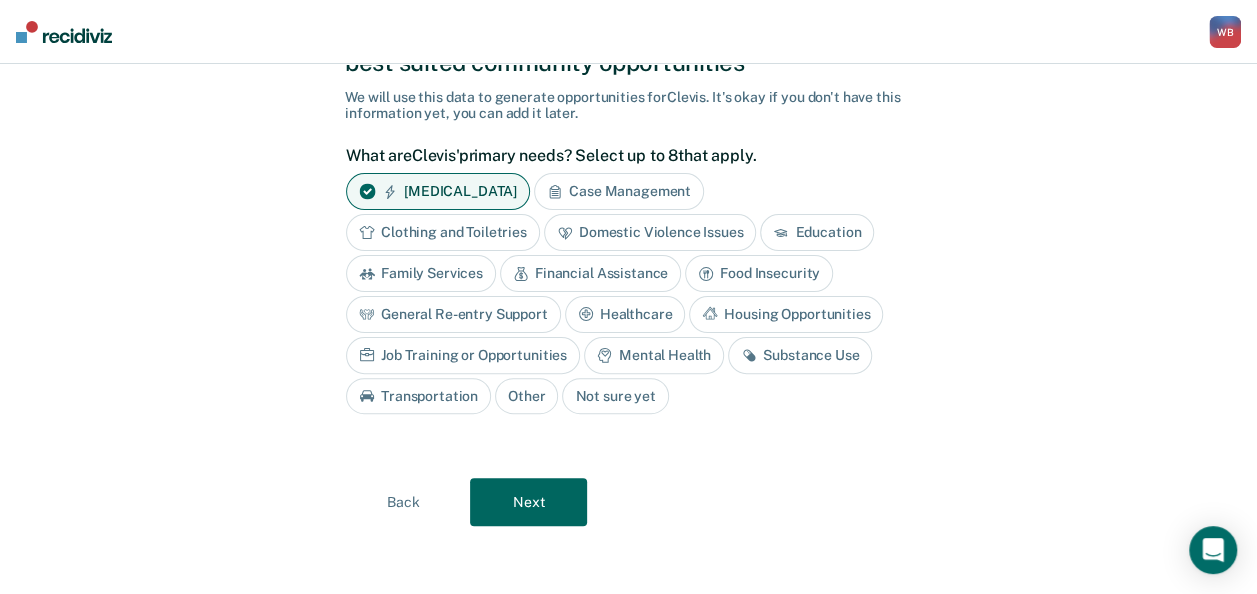 click on "Mental Health" at bounding box center [654, 355] 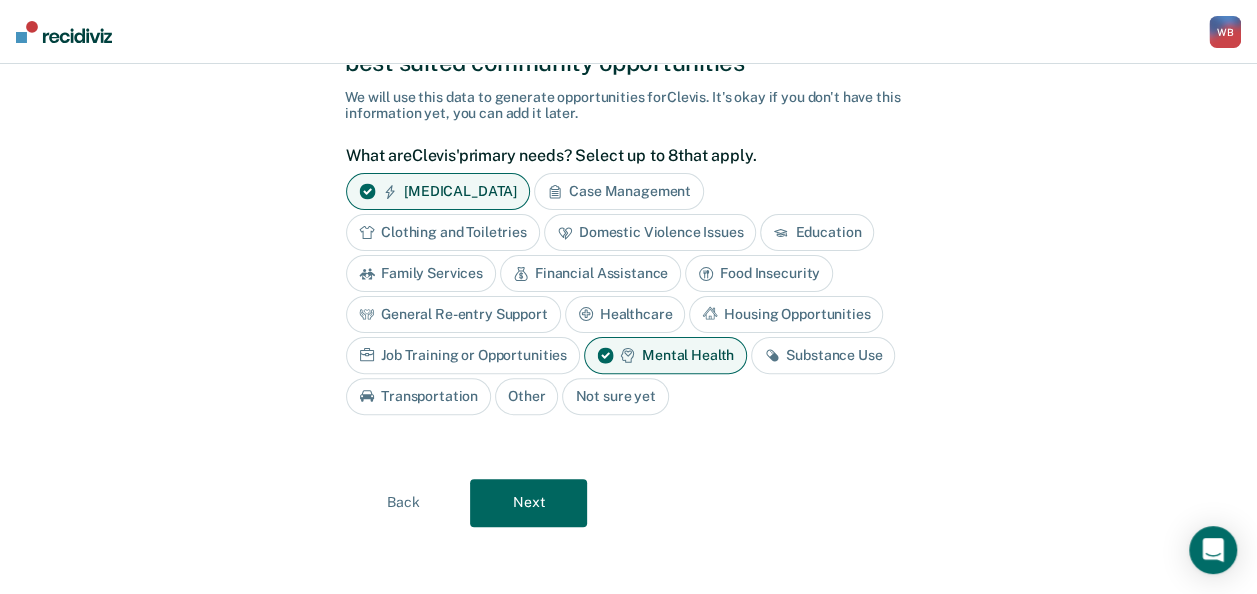 click on "Next" at bounding box center (528, 503) 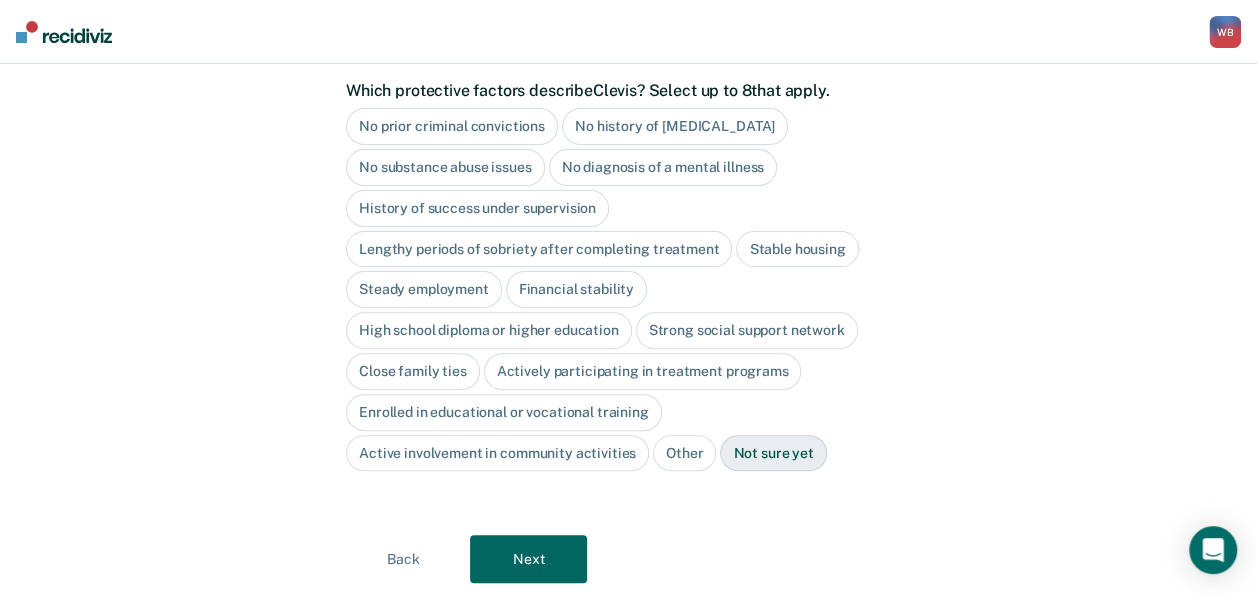 scroll, scrollTop: 154, scrollLeft: 0, axis: vertical 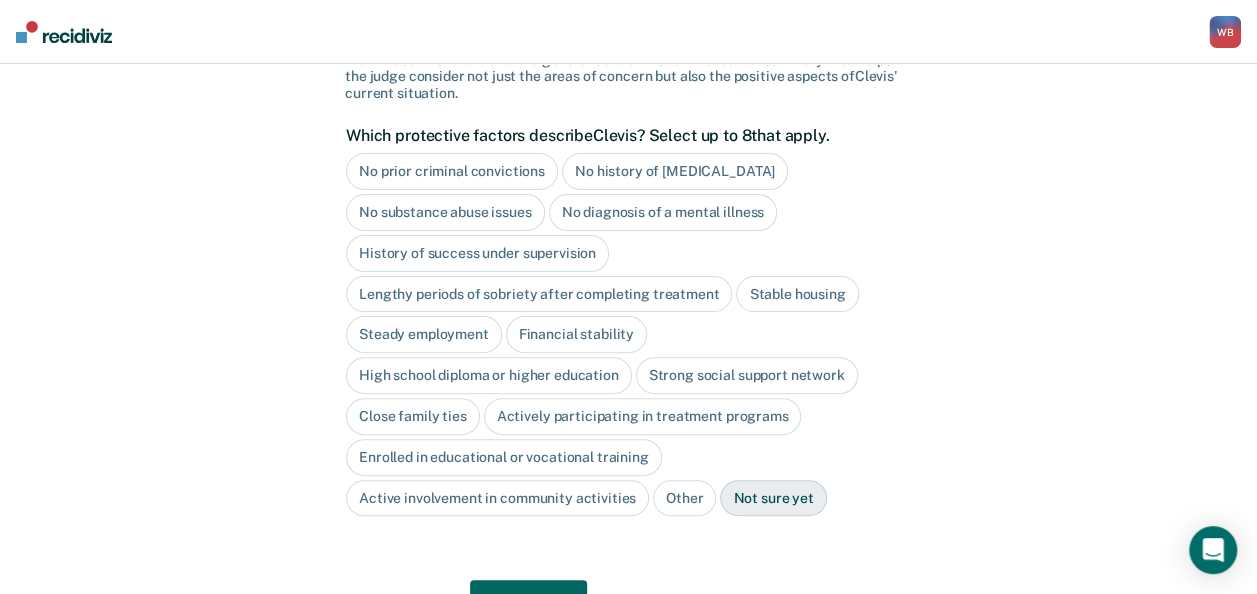 click on "No substance abuse issues" at bounding box center [445, 212] 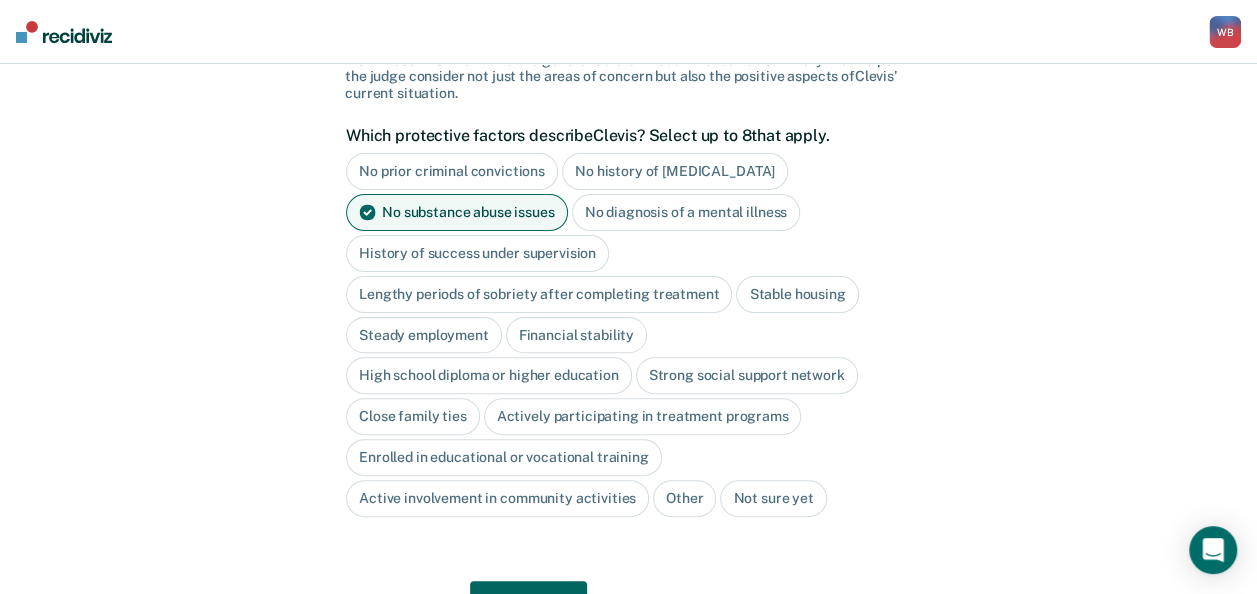 click on "Close family ties" at bounding box center (413, 416) 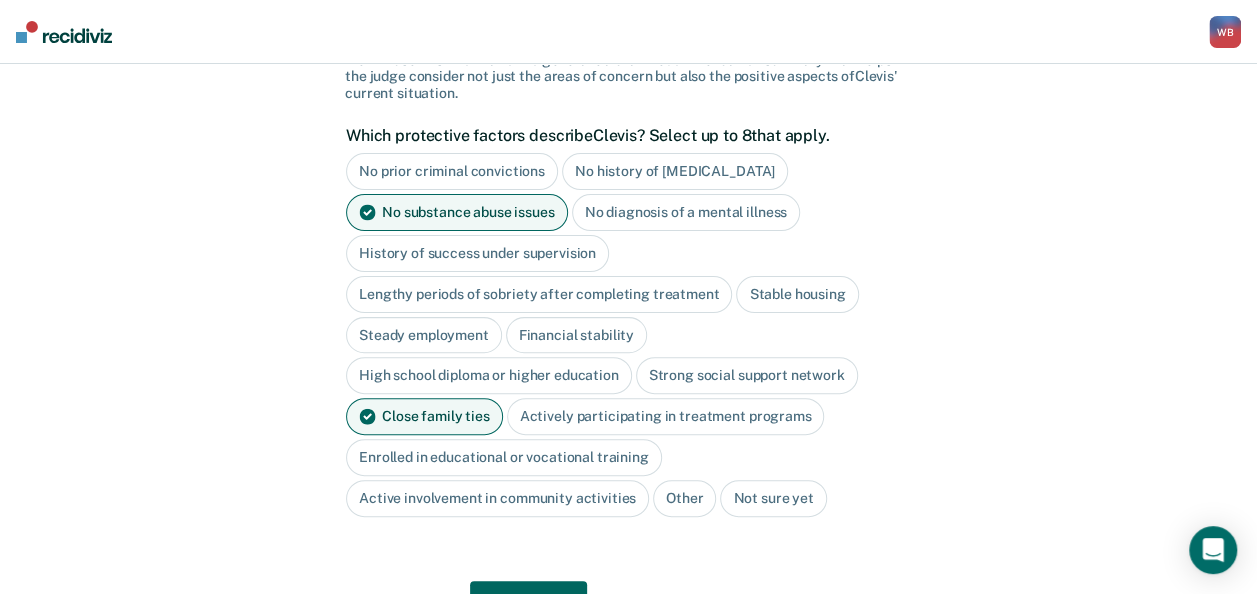 click on "Next" at bounding box center [528, 605] 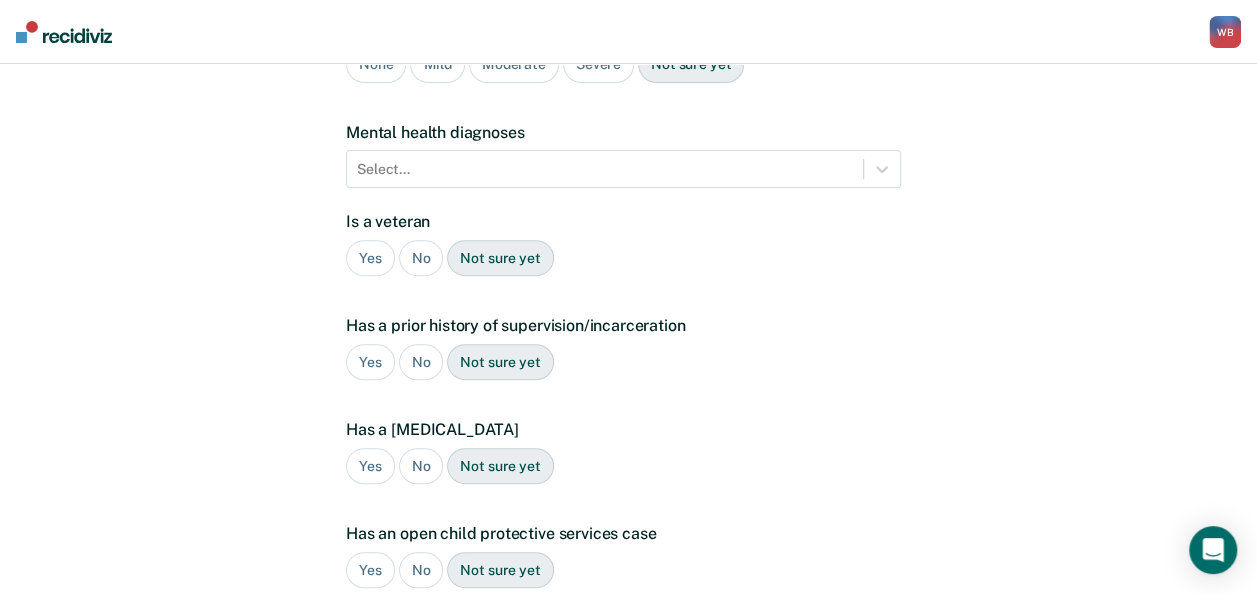 scroll, scrollTop: 22, scrollLeft: 0, axis: vertical 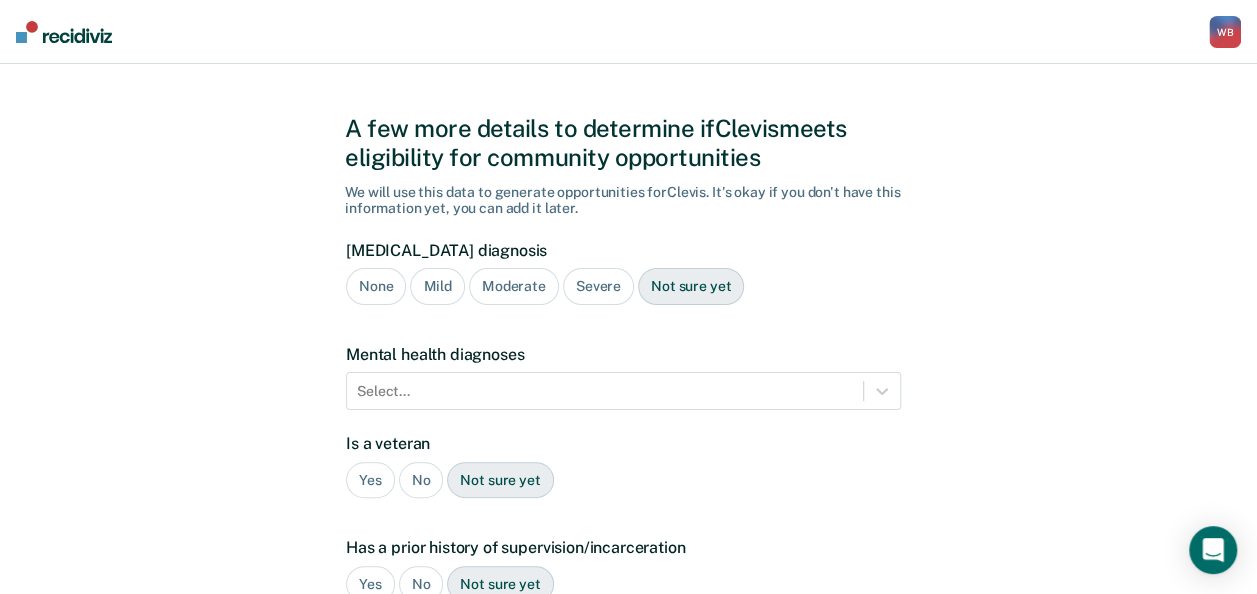 click on "None" at bounding box center (376, 286) 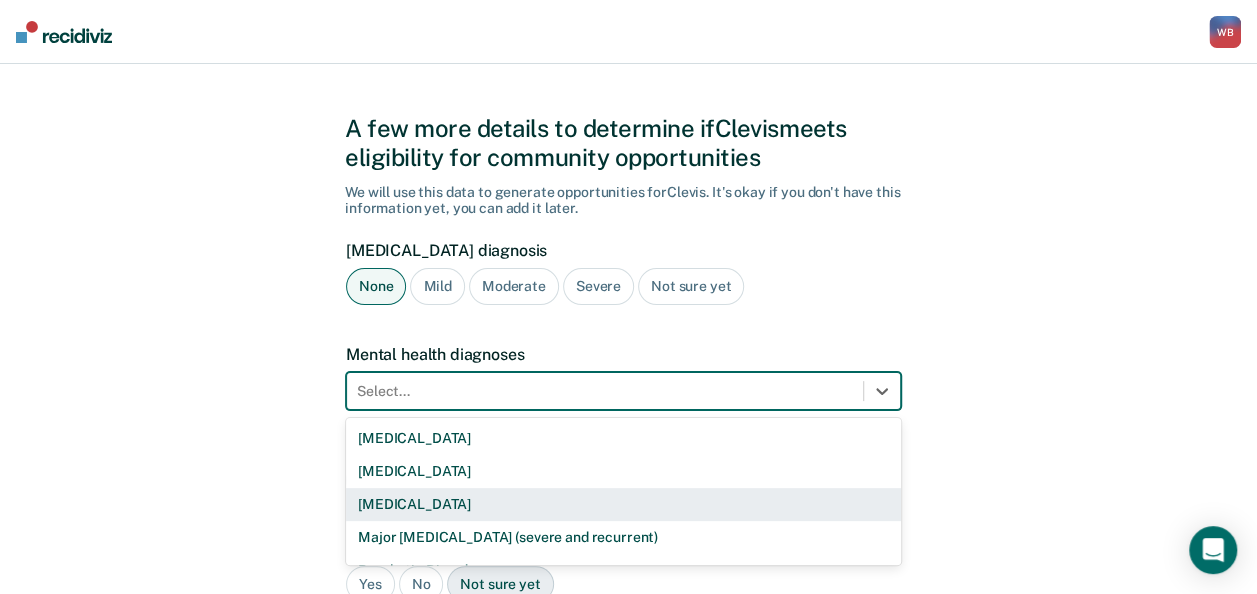 click on "9 results available. Use Up and Down to choose options, press Enter to select the currently focused option, press Escape to exit the menu, press Tab to select the option and exit the menu. Select... [MEDICAL_DATA] [MEDICAL_DATA] [MEDICAL_DATA] Major [MEDICAL_DATA] (severe and recurrent) Psychotic Disorder [MEDICAL_DATA] [MEDICAL_DATA] Other None" at bounding box center [623, 391] 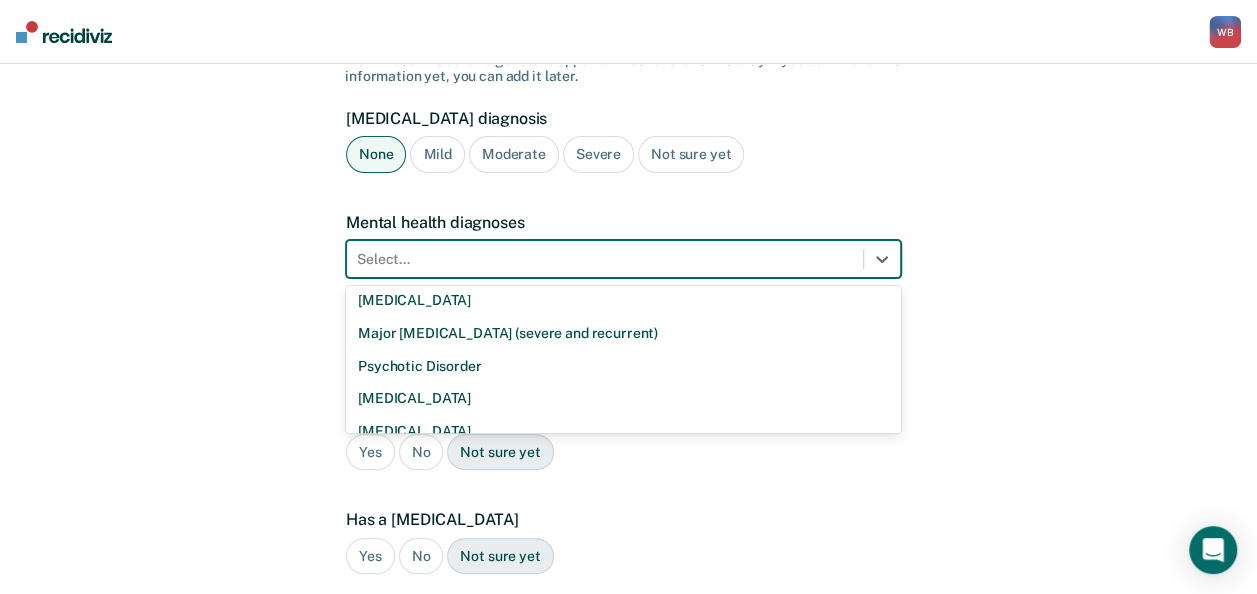 scroll, scrollTop: 100, scrollLeft: 0, axis: vertical 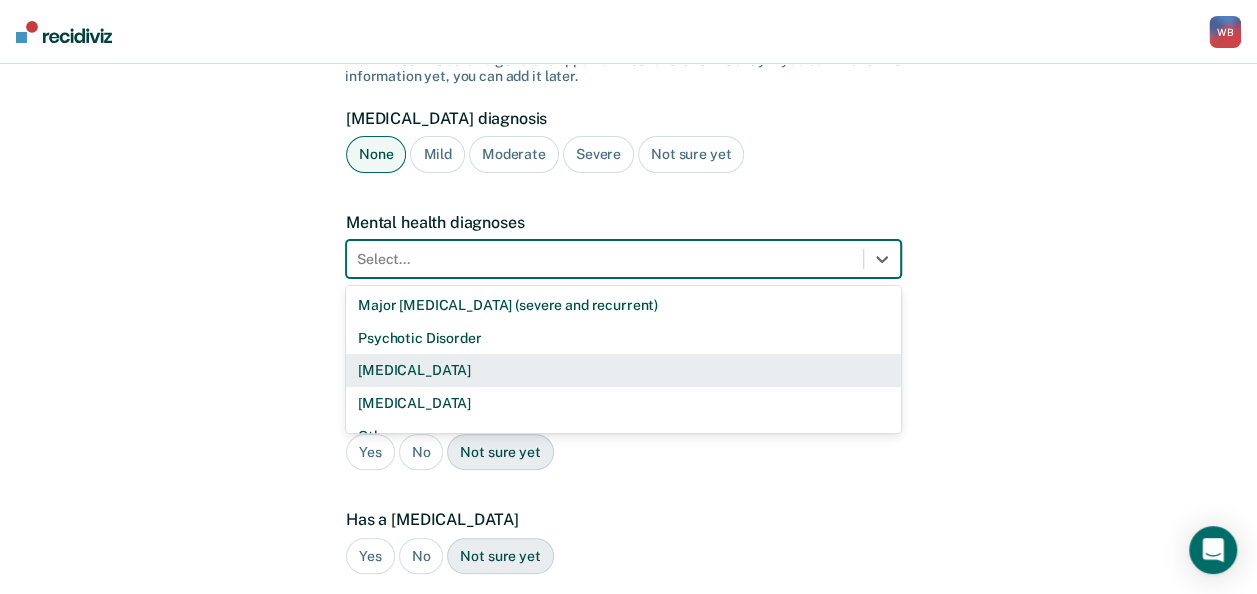 click on "[MEDICAL_DATA]" at bounding box center (623, 370) 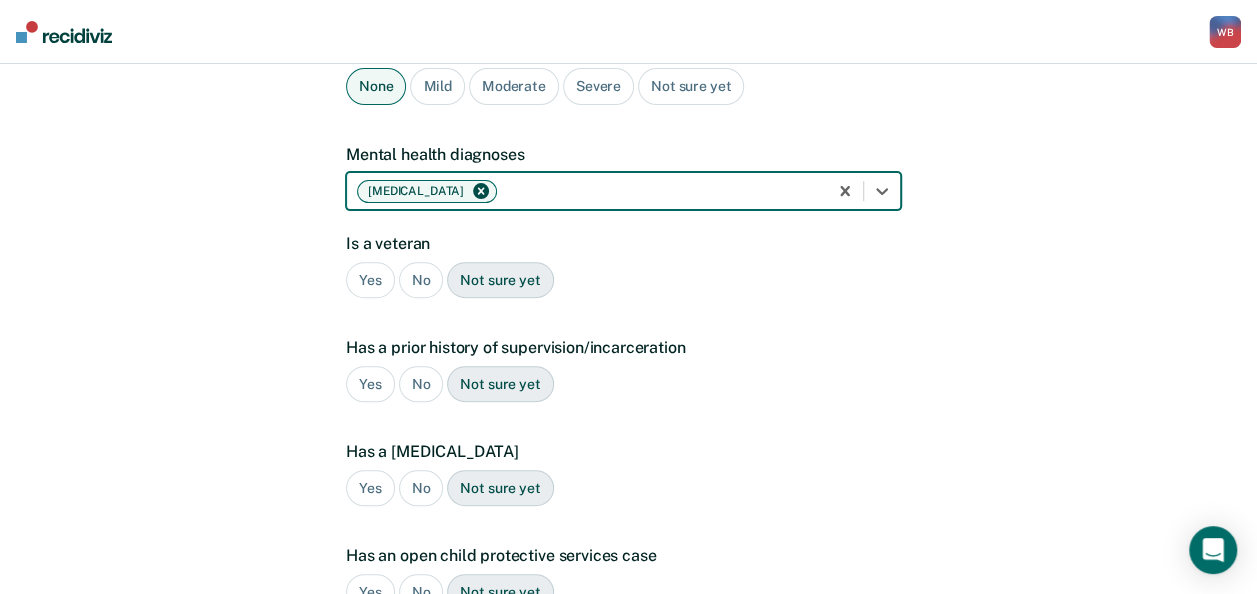 scroll, scrollTop: 254, scrollLeft: 0, axis: vertical 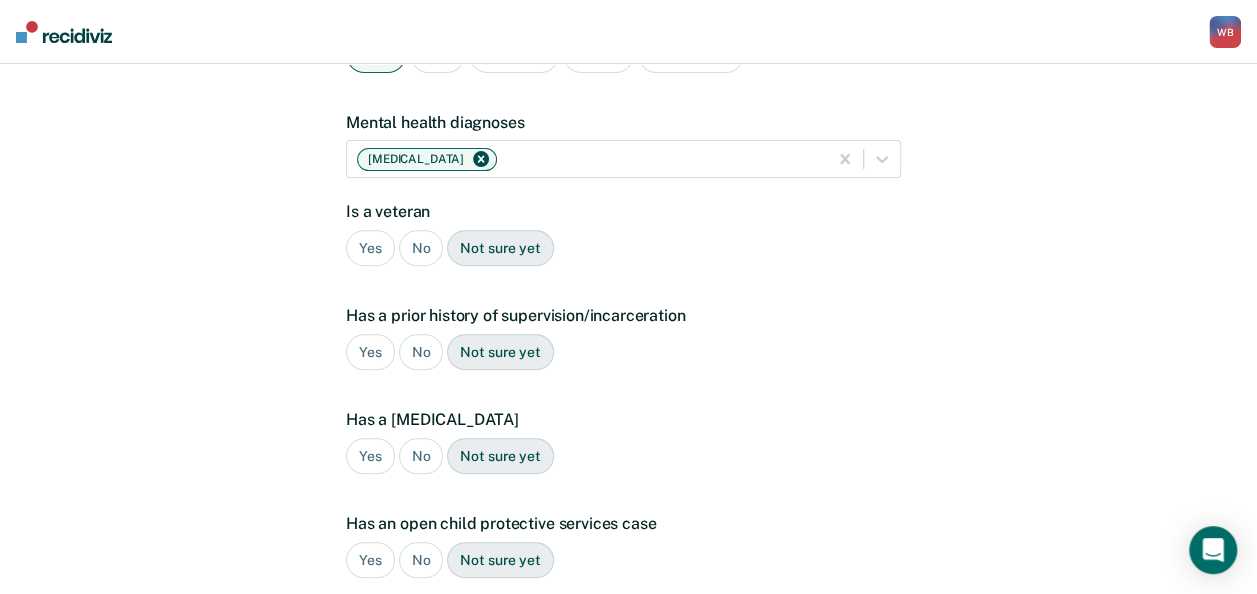 click on "No" at bounding box center (421, 248) 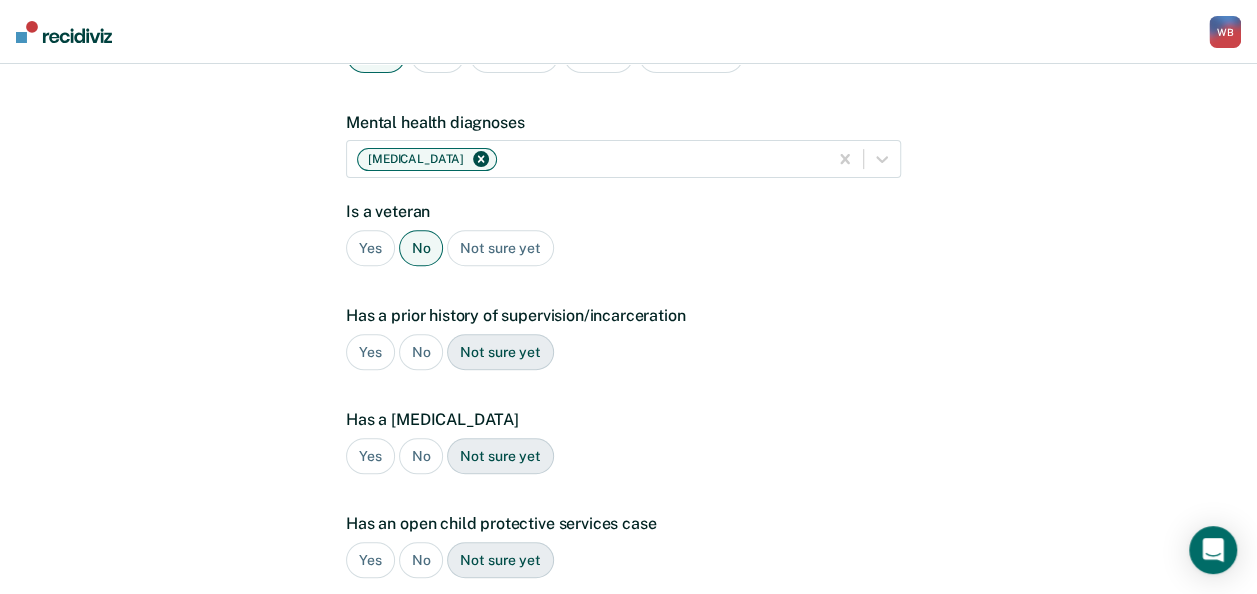 click on "No" at bounding box center (421, 352) 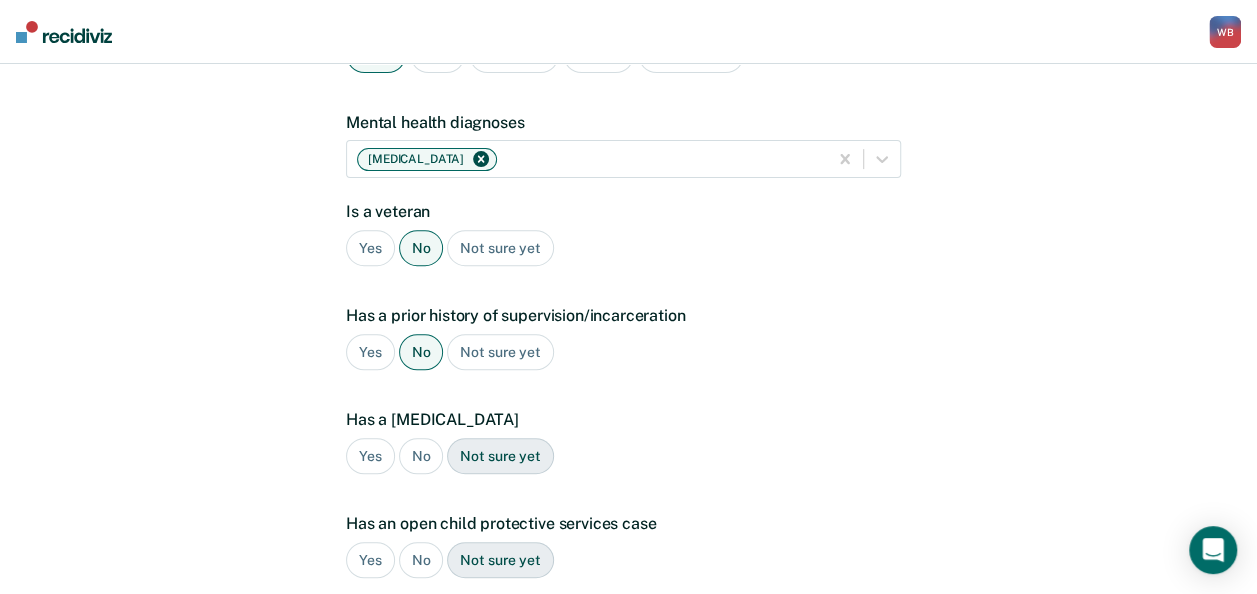 click on "No" at bounding box center [421, 456] 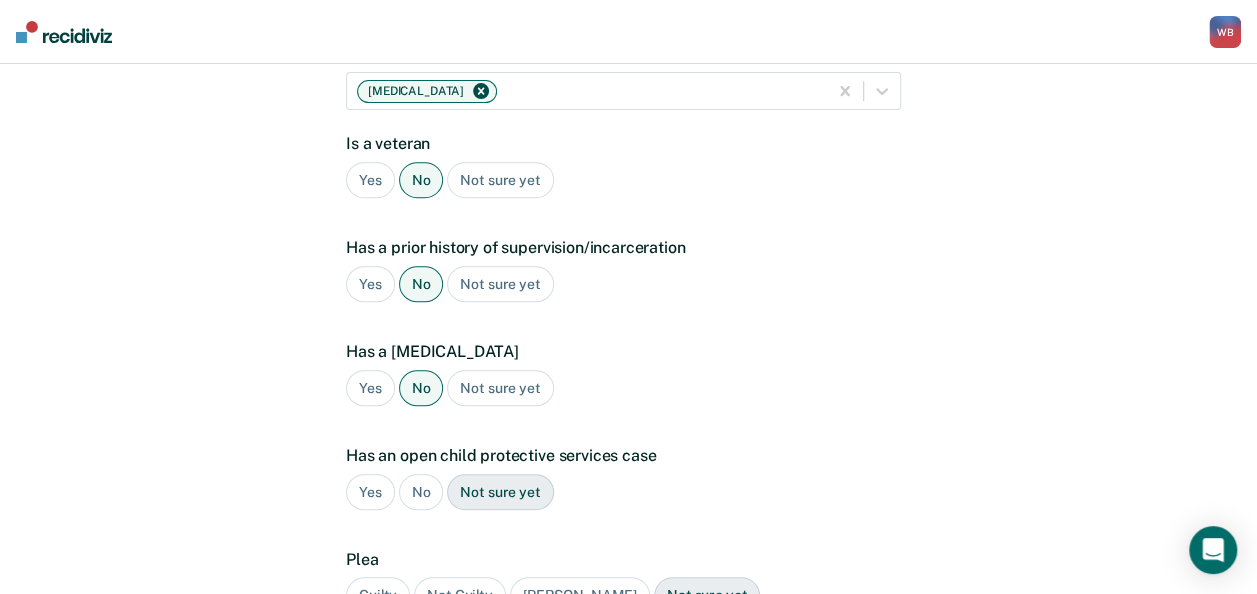 scroll, scrollTop: 354, scrollLeft: 0, axis: vertical 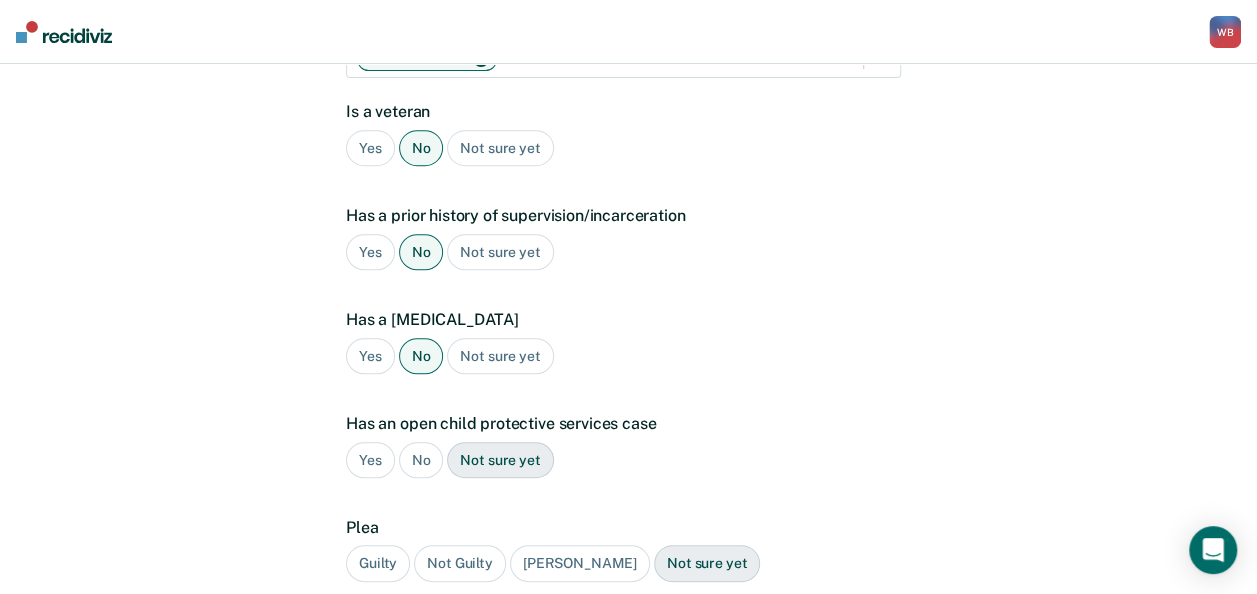 click on "No" at bounding box center (421, 460) 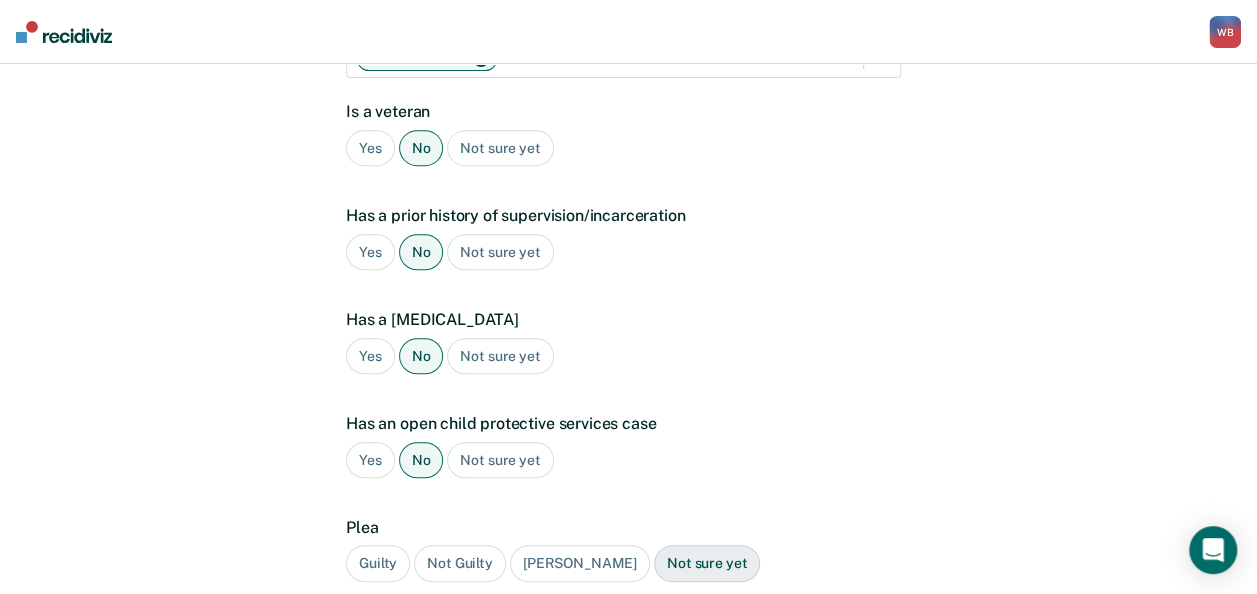drag, startPoint x: 390, startPoint y: 523, endPoint x: 388, endPoint y: 535, distance: 12.165525 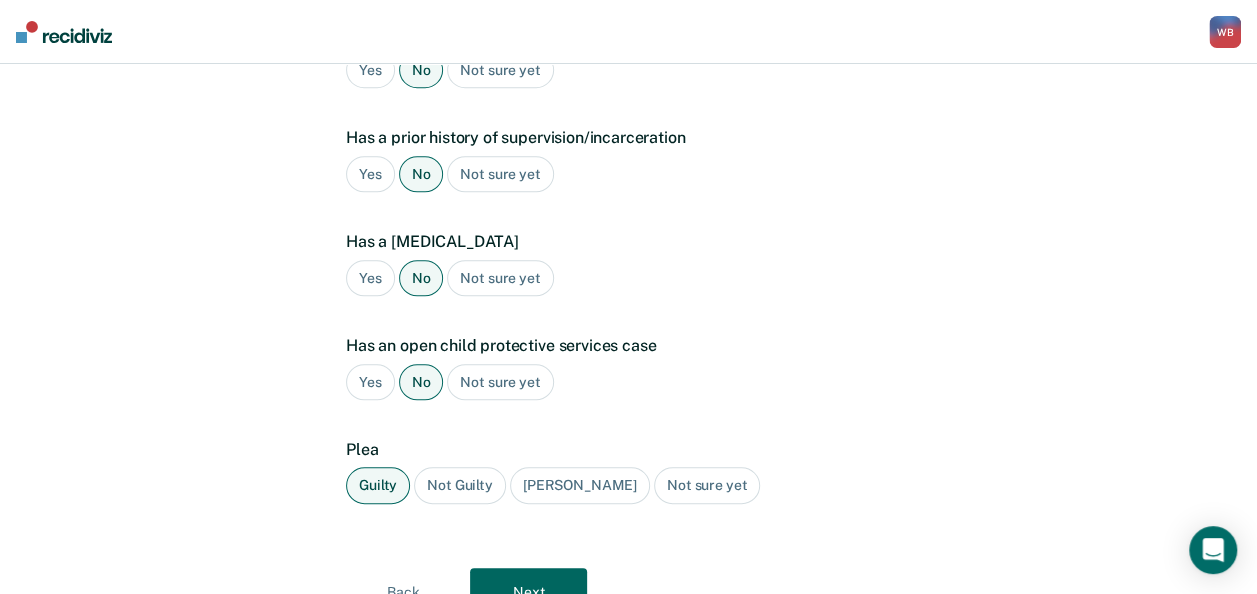 scroll, scrollTop: 522, scrollLeft: 0, axis: vertical 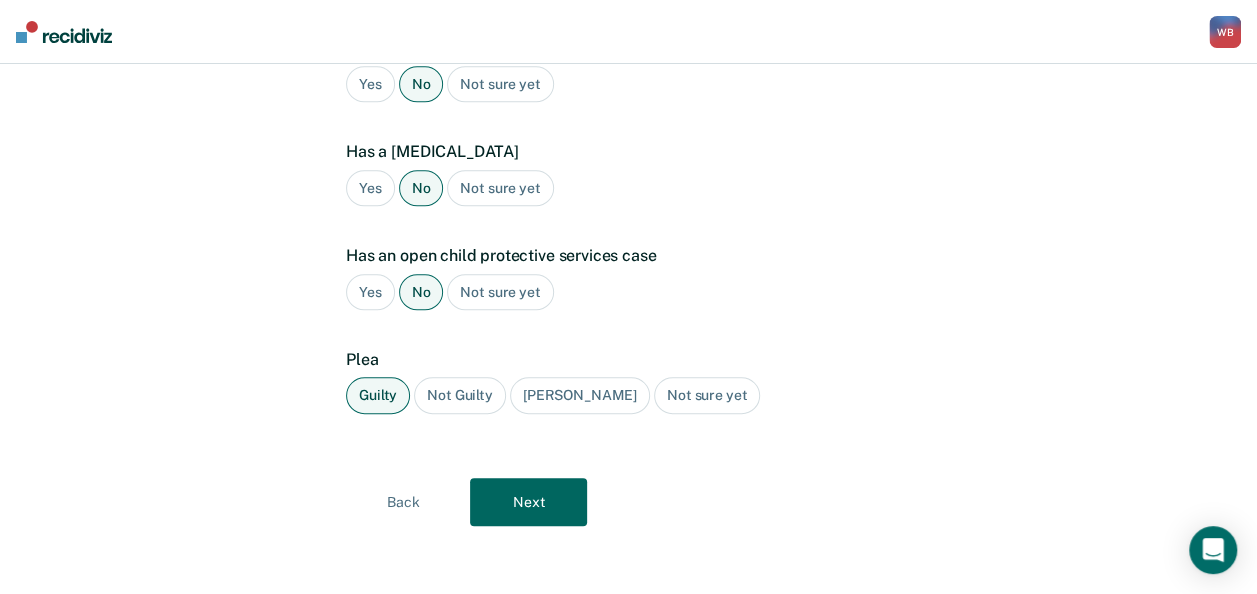 click on "Next" at bounding box center [528, 502] 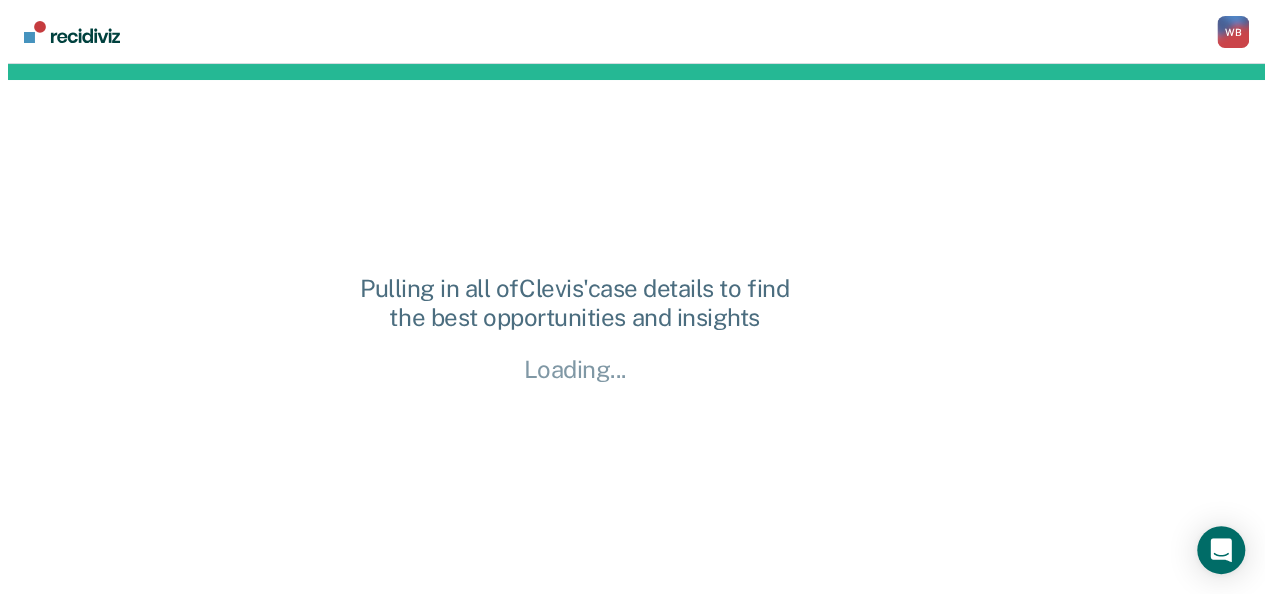 scroll, scrollTop: 0, scrollLeft: 0, axis: both 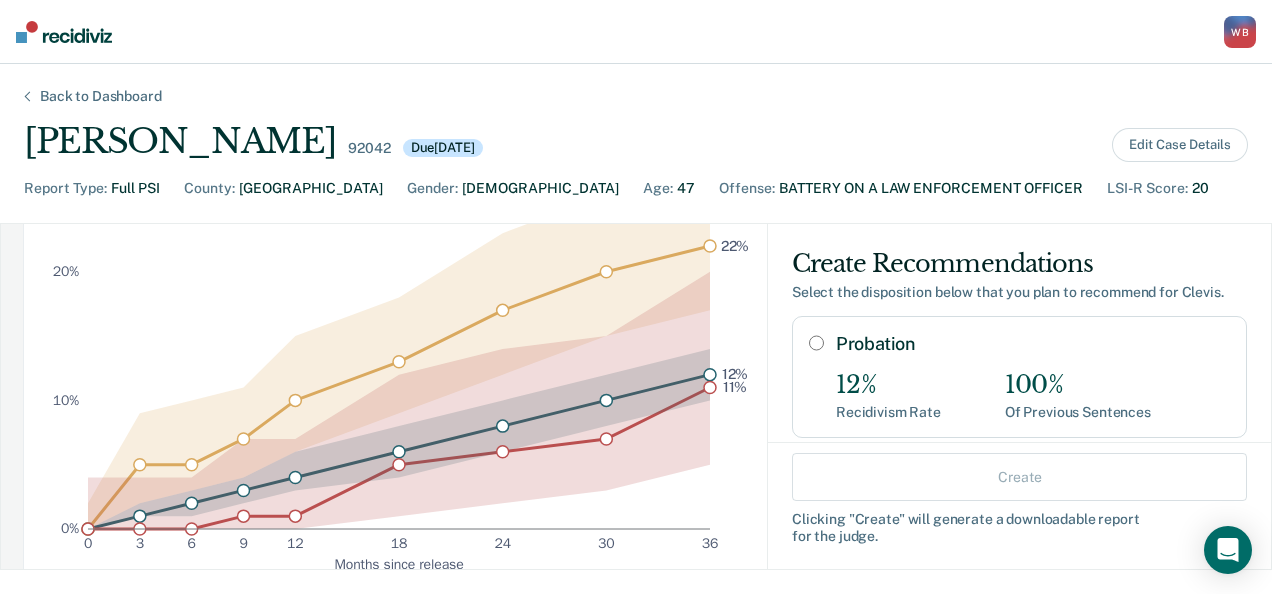 click on "Probation" at bounding box center [816, 343] 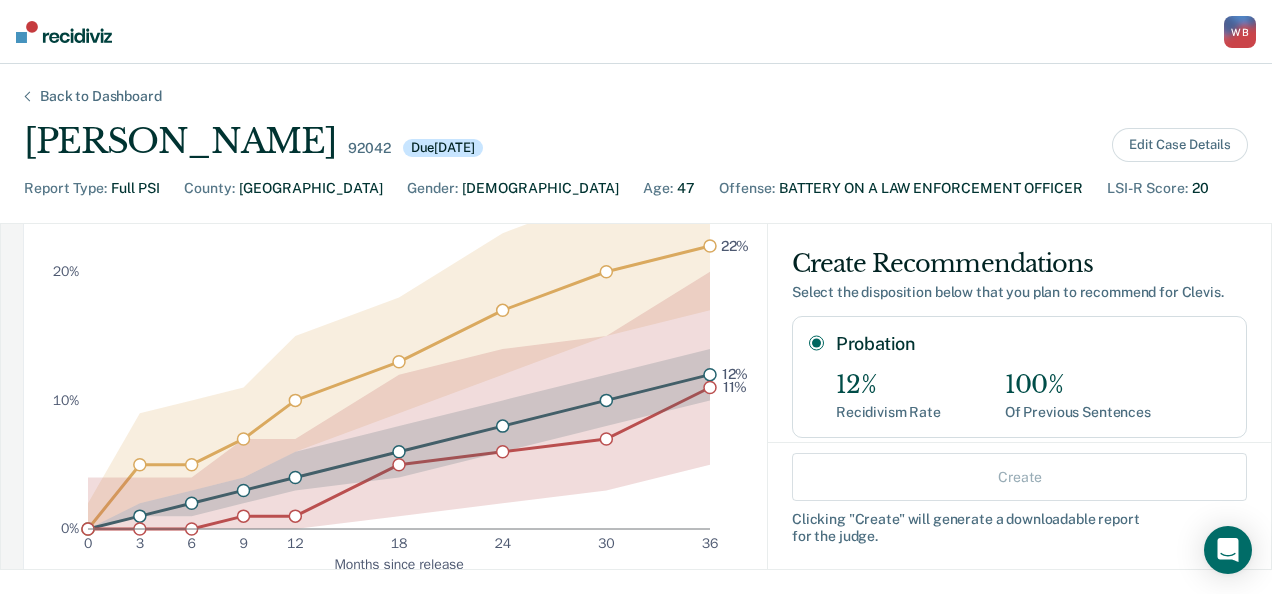radio on "true" 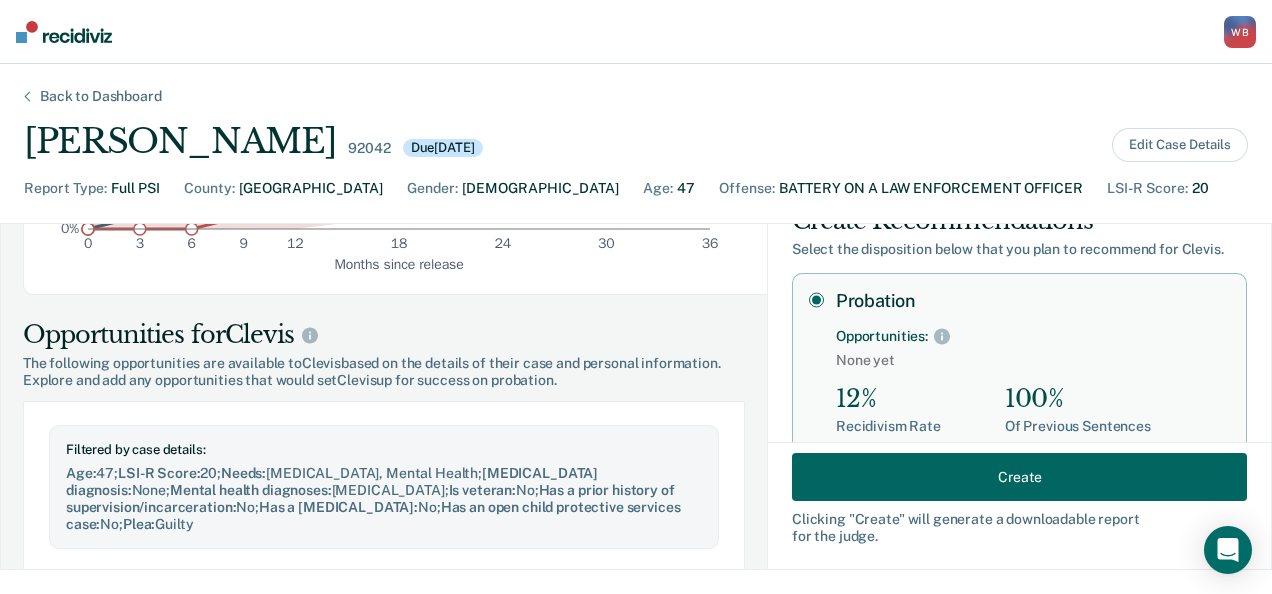 scroll, scrollTop: 17, scrollLeft: 0, axis: vertical 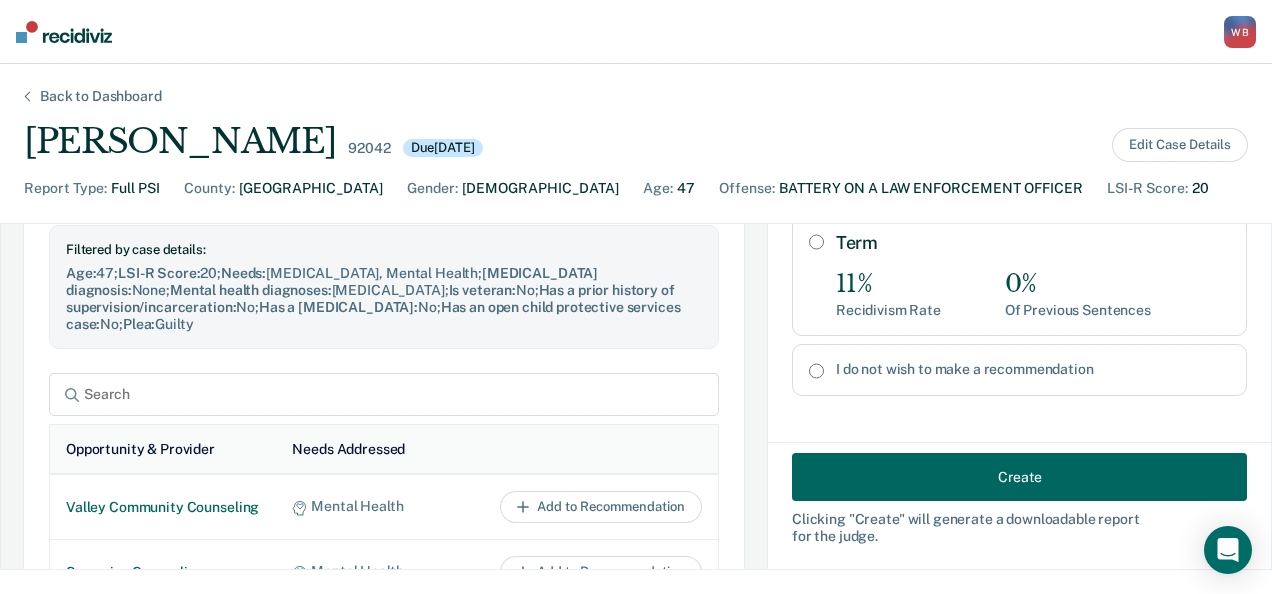 click on "Create" at bounding box center [1019, 477] 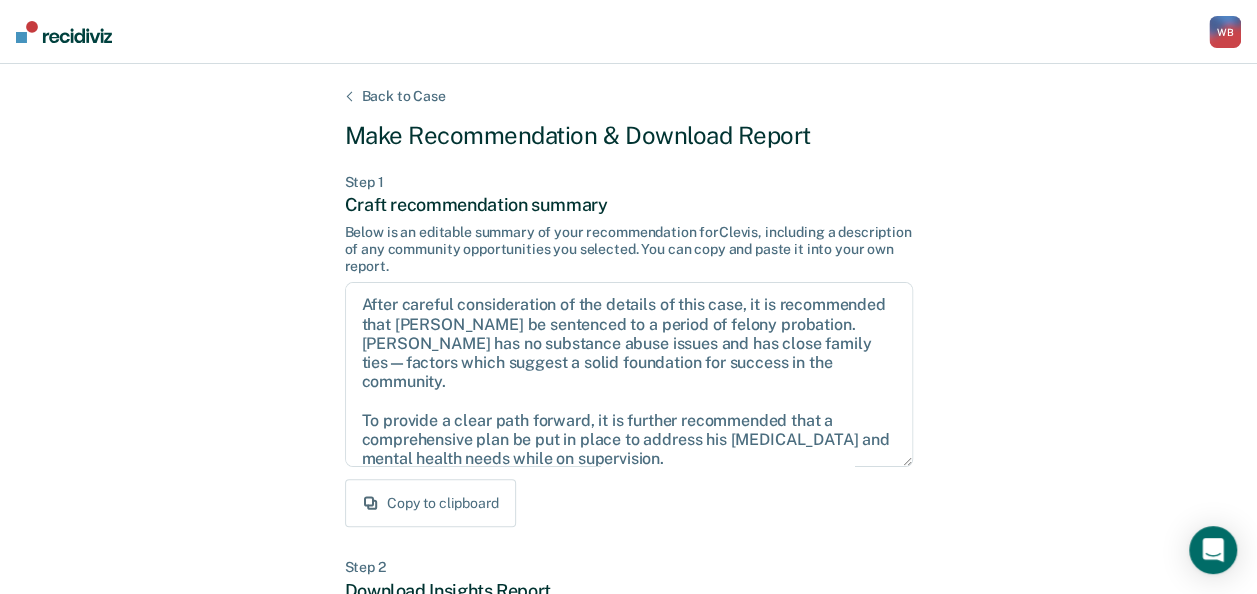 scroll, scrollTop: 816, scrollLeft: 0, axis: vertical 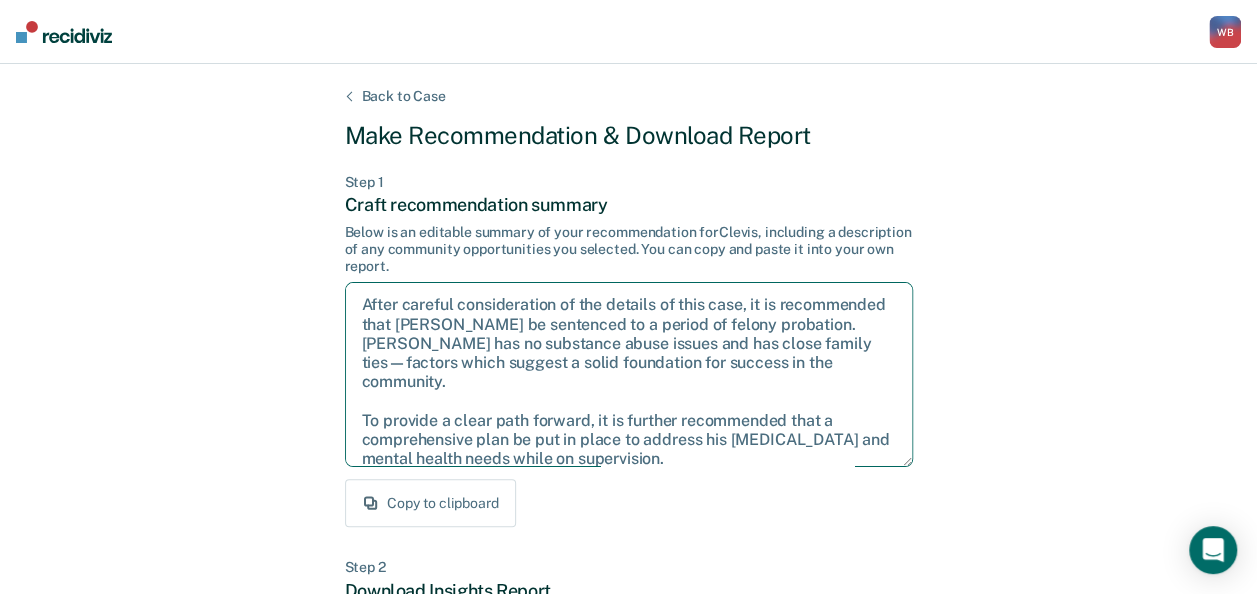 drag, startPoint x: 864, startPoint y: 448, endPoint x: 354, endPoint y: 286, distance: 535.1112 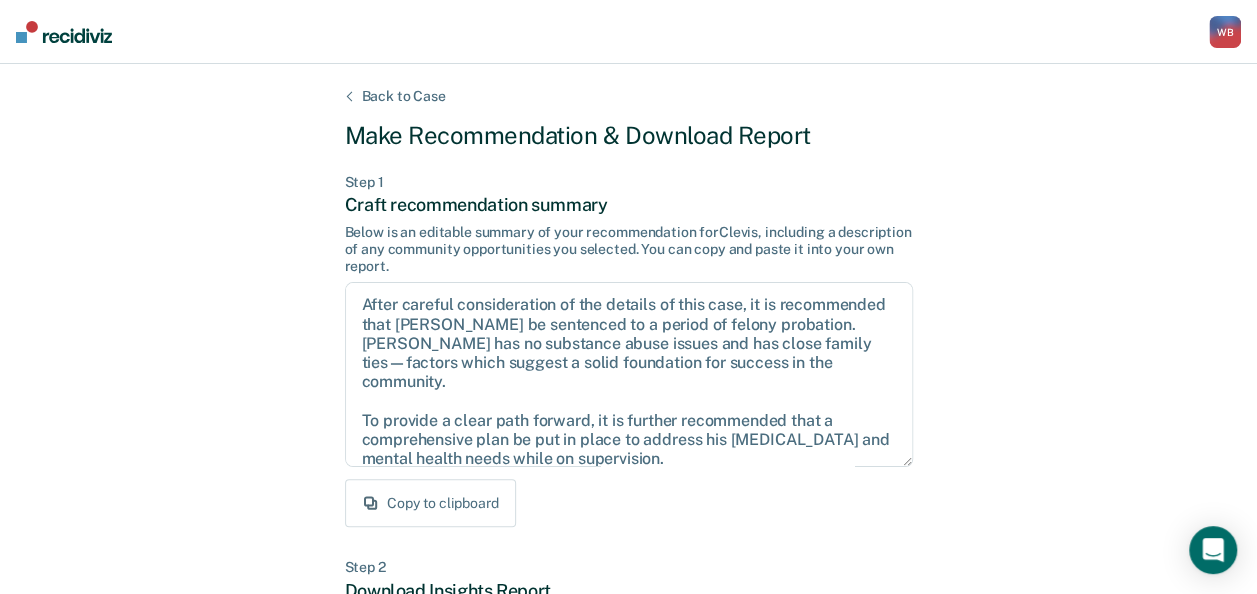 click on "Below is an editable summary of your recommendation for  Clevis , including a description of any community opportunities you selected. You can copy and paste it into your own report." at bounding box center [629, 249] 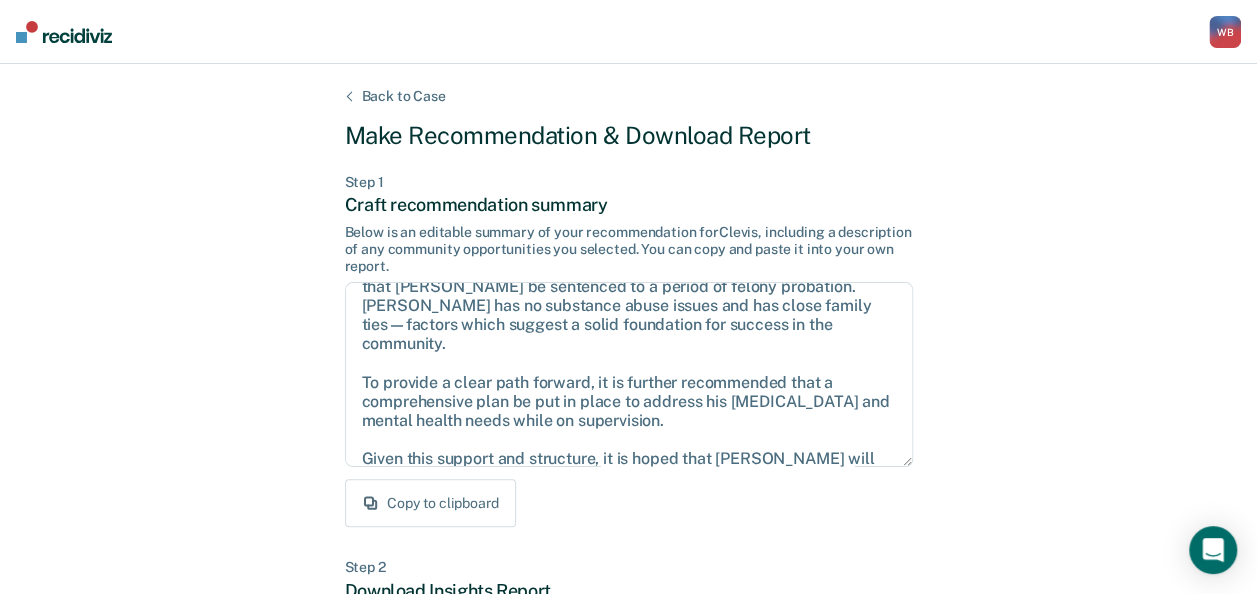 scroll, scrollTop: 70, scrollLeft: 0, axis: vertical 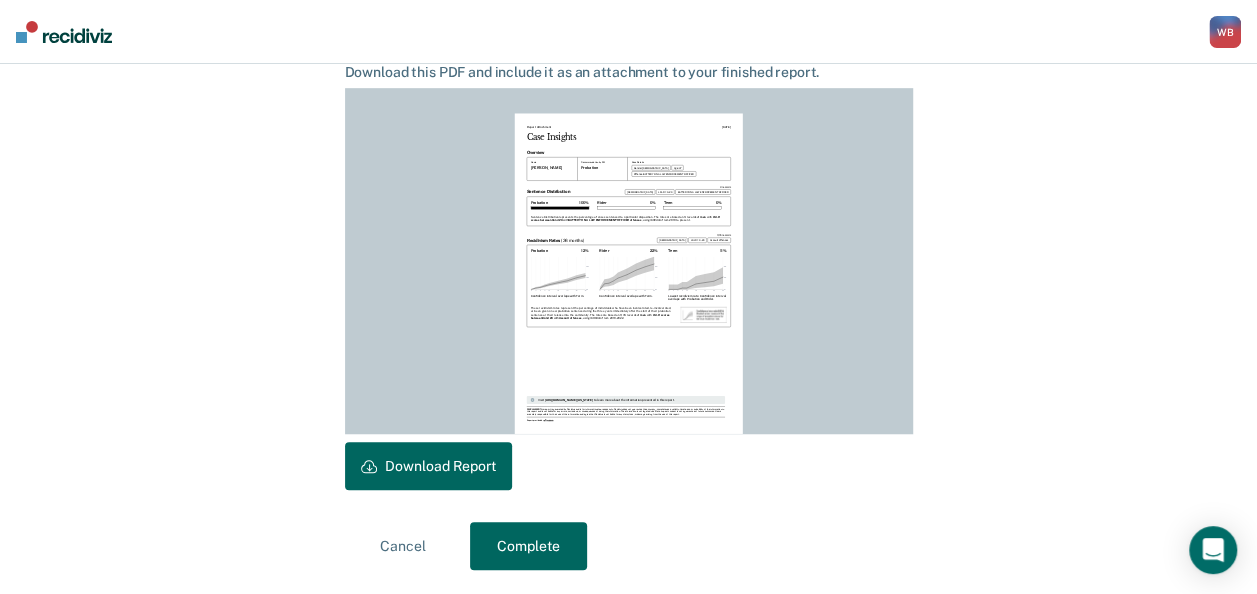 drag, startPoint x: 441, startPoint y: 468, endPoint x: 278, endPoint y: 404, distance: 175.11424 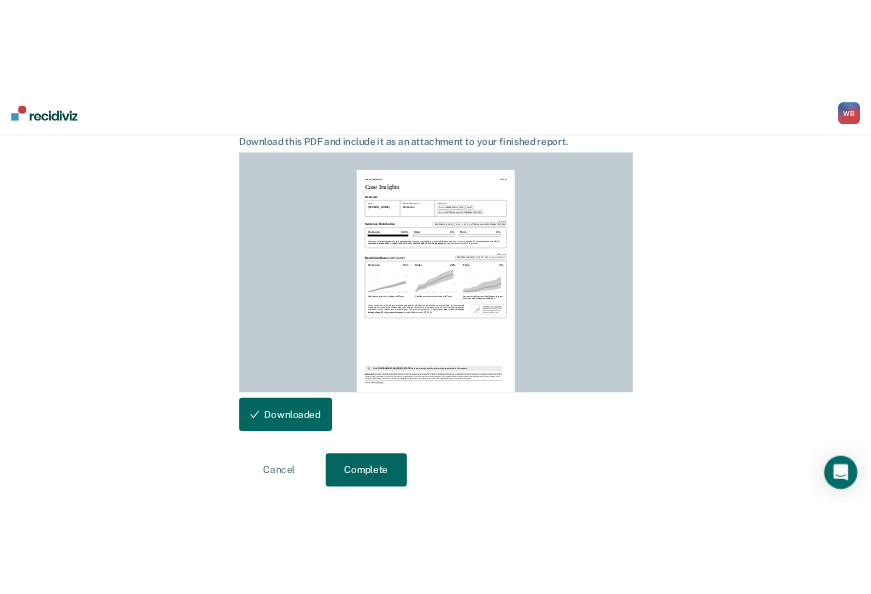 scroll, scrollTop: 0, scrollLeft: 0, axis: both 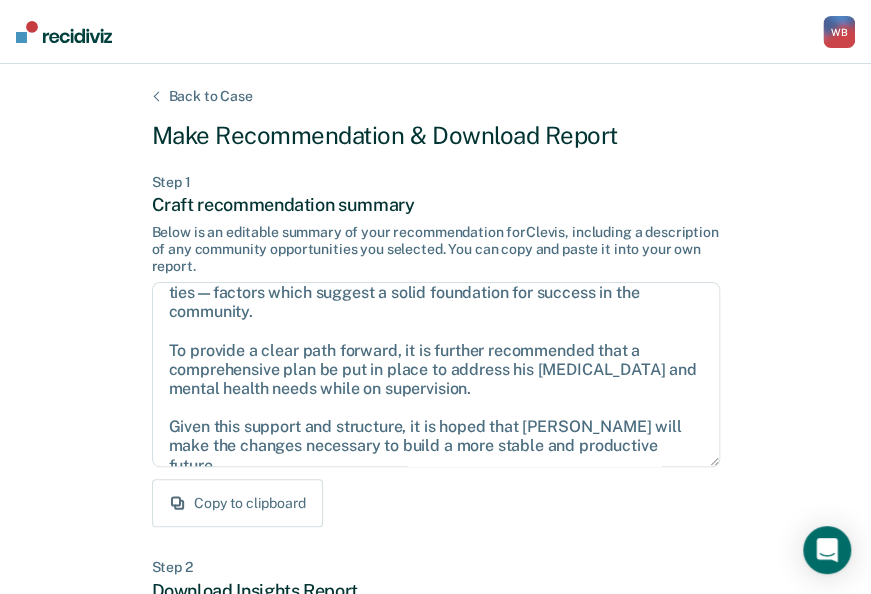 click on "Back to Case Make Recommendation & Download Report Step 1 Craft recommendation summary Below is an editable summary of your recommendation for  Clevis , including a description of any community opportunities you selected. You can copy and paste it into your own report. After careful consideration of the details of this case, it is recommended that [PERSON_NAME] be sentenced to a period of felony probation. [PERSON_NAME] has no substance abuse issues and has close family ties—factors which suggest a solid foundation for success in the community.
To provide a clear path forward, it is further recommended that a comprehensive plan be put in place to address his [MEDICAL_DATA] and mental health needs while on supervision.
Given this support and structure, it is hoped that [PERSON_NAME] will make the changes necessary to build a more stable and productive future.  Copy to clipboard Step 2 Download Insights Report Download this PDF and include it as an attachment to your finished report. Report Attachment Overview" at bounding box center (436, 602) 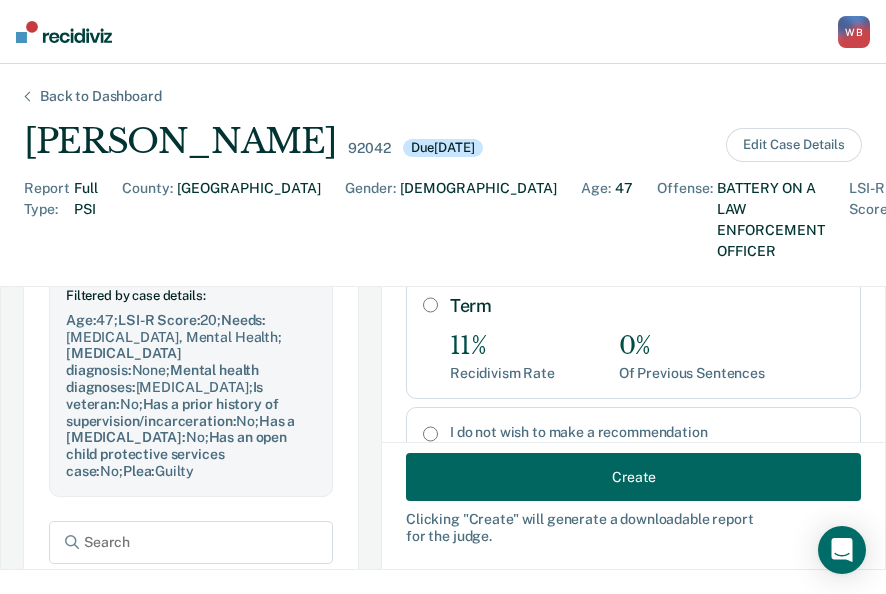 scroll, scrollTop: 917, scrollLeft: 0, axis: vertical 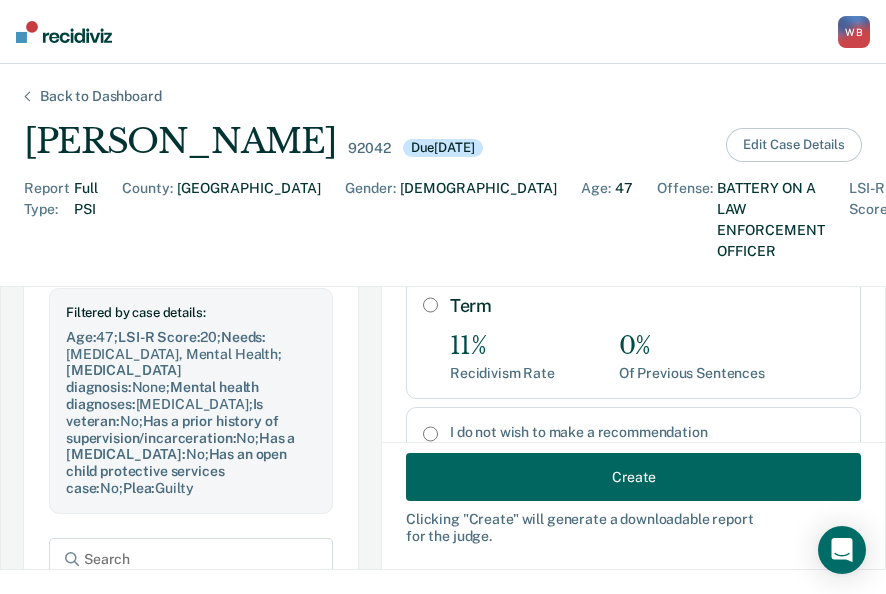 click on "Edit Case Details" at bounding box center [794, 145] 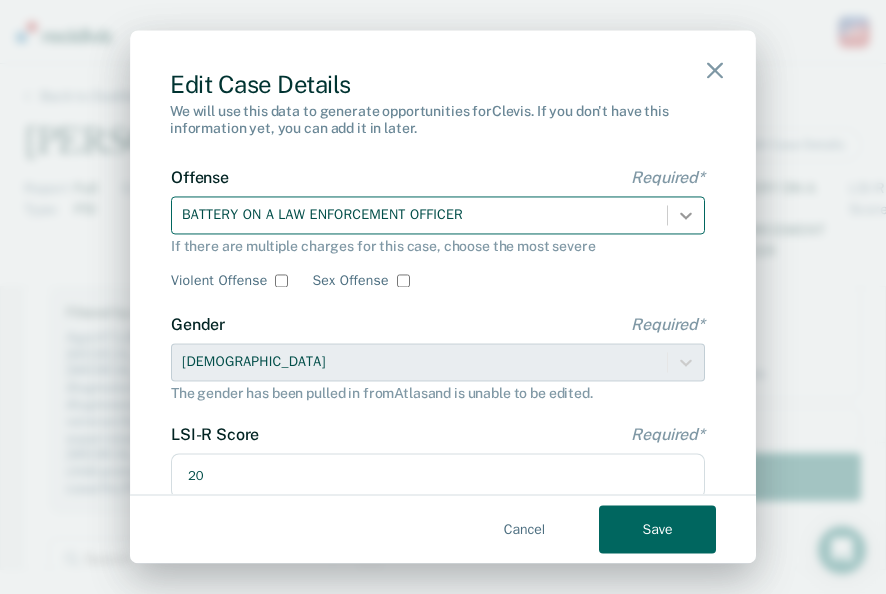 click 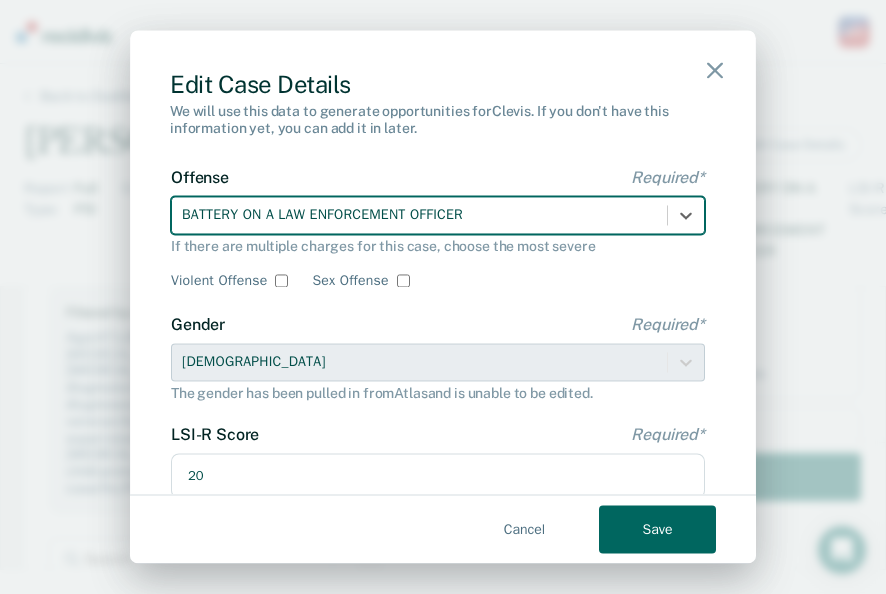 click at bounding box center [419, 215] 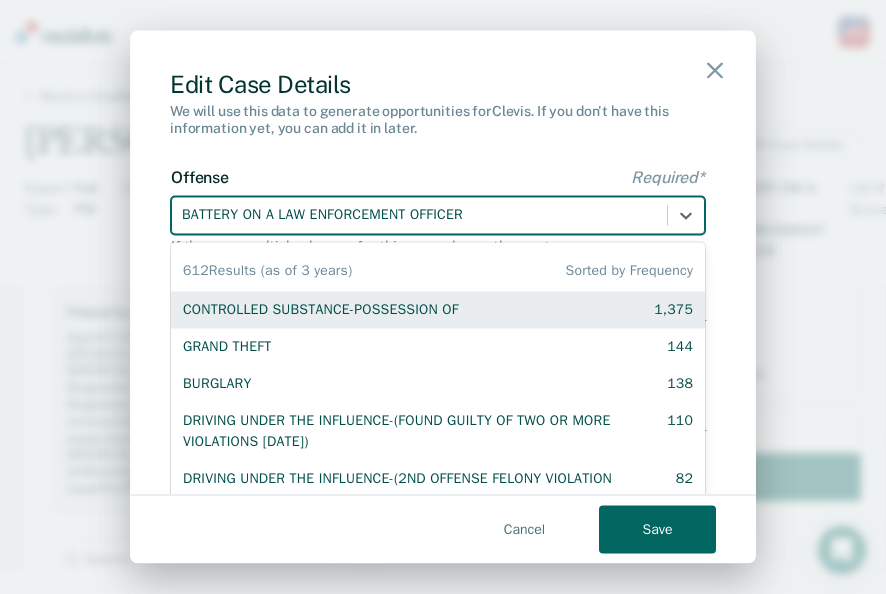 drag, startPoint x: 514, startPoint y: 207, endPoint x: 278, endPoint y: 207, distance: 236 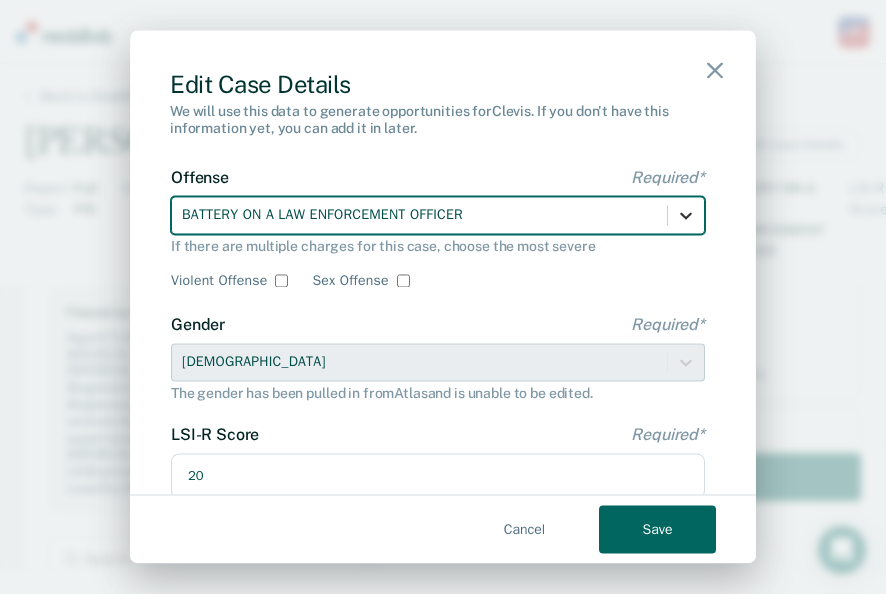 click 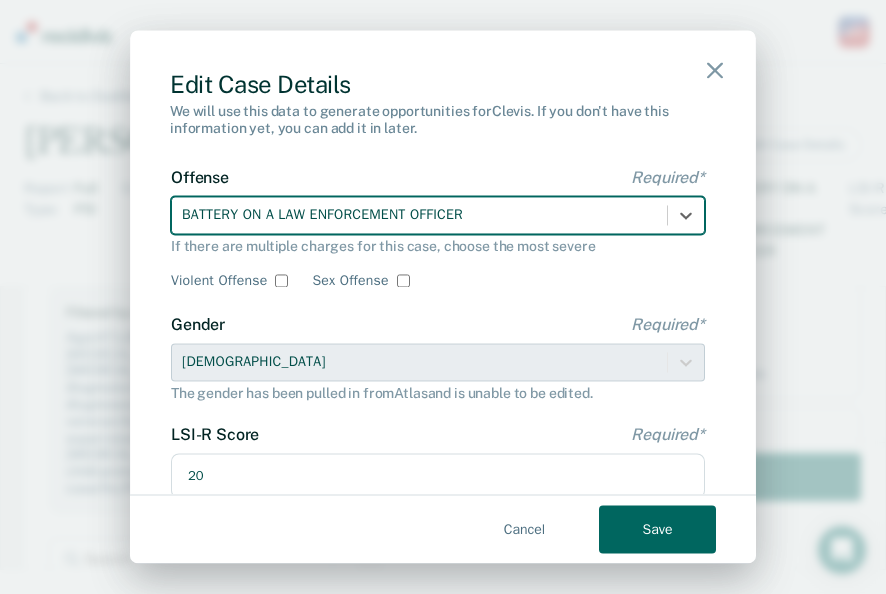 click at bounding box center (419, 215) 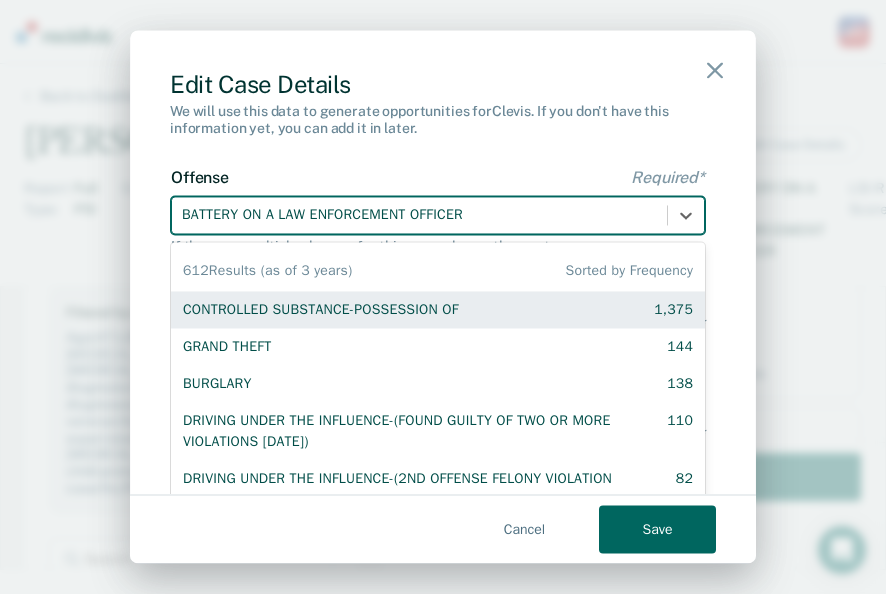 click at bounding box center [419, 215] 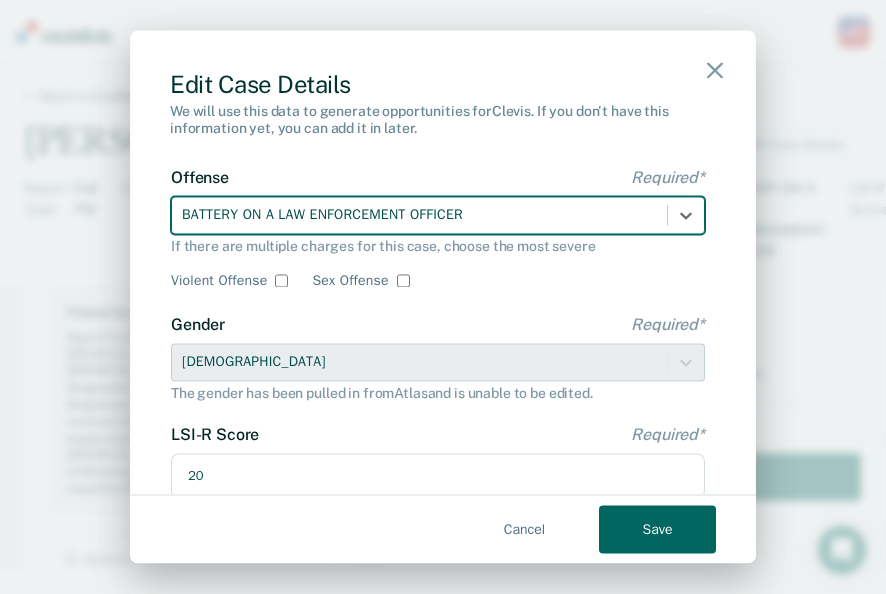 click at bounding box center [419, 215] 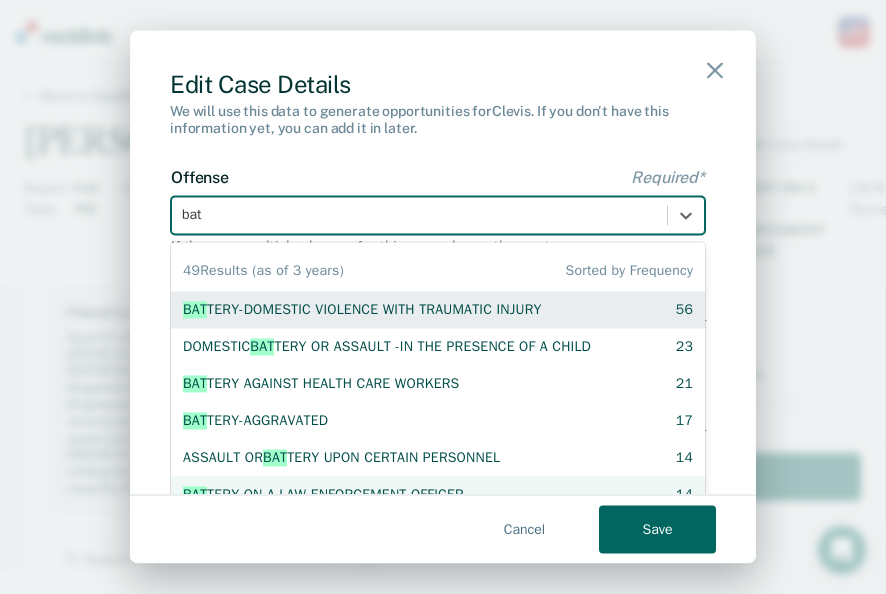 type on "batt" 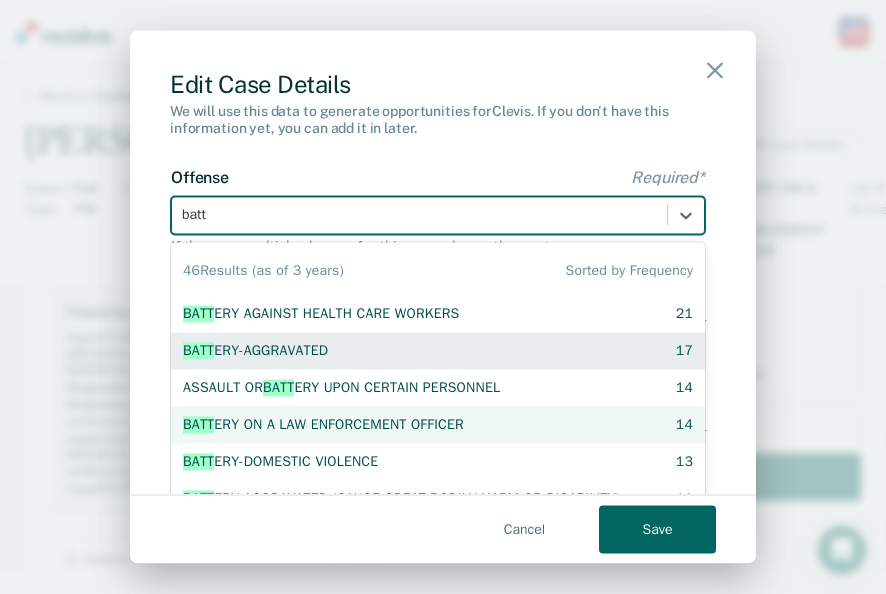 scroll, scrollTop: 100, scrollLeft: 0, axis: vertical 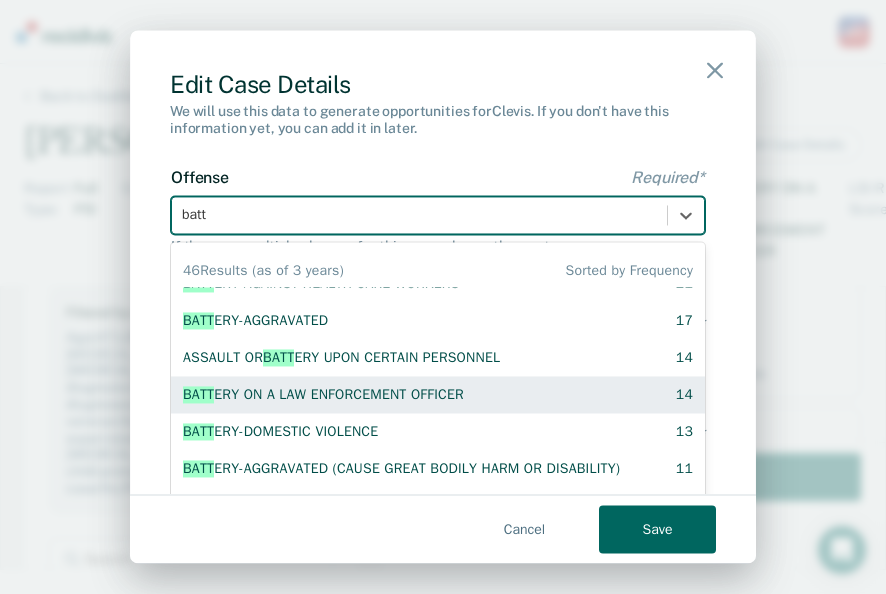 click on "BATT ERY ON A LAW ENFORCEMENT OFFICER" at bounding box center [323, 394] 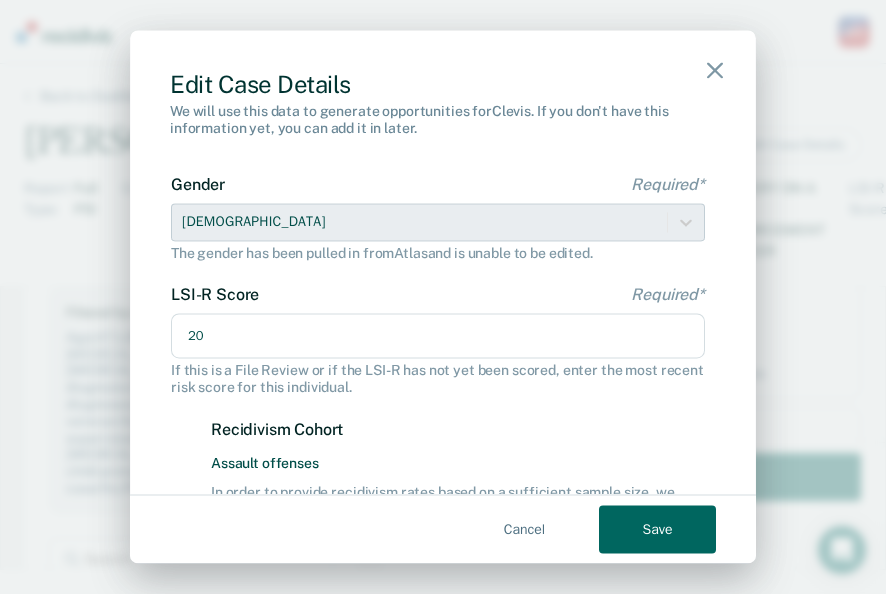 scroll, scrollTop: 300, scrollLeft: 0, axis: vertical 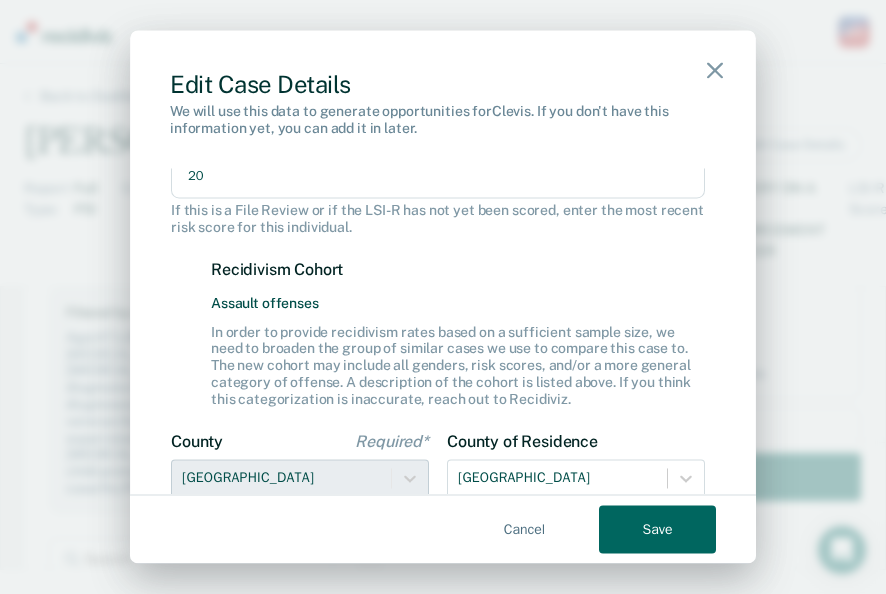 click on "Save" at bounding box center [657, 530] 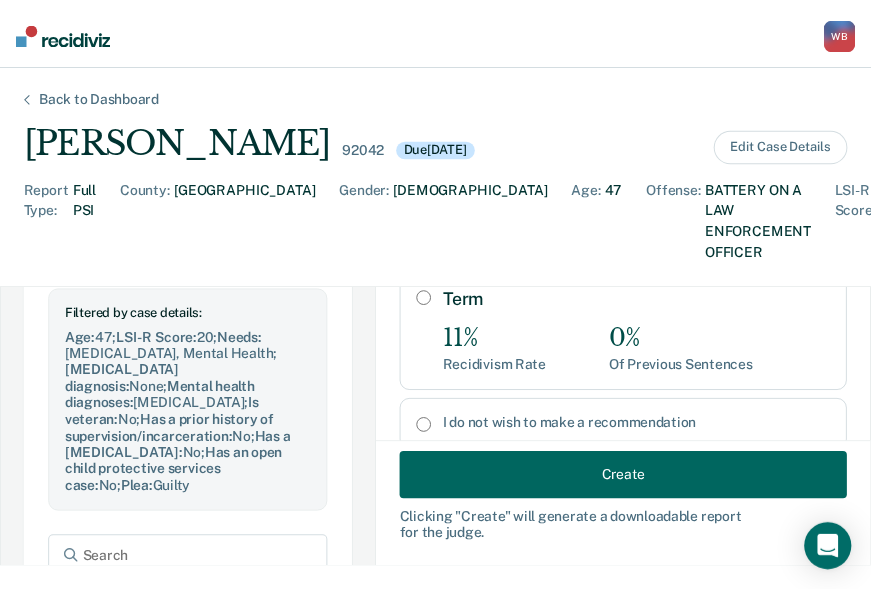 scroll, scrollTop: 438, scrollLeft: 0, axis: vertical 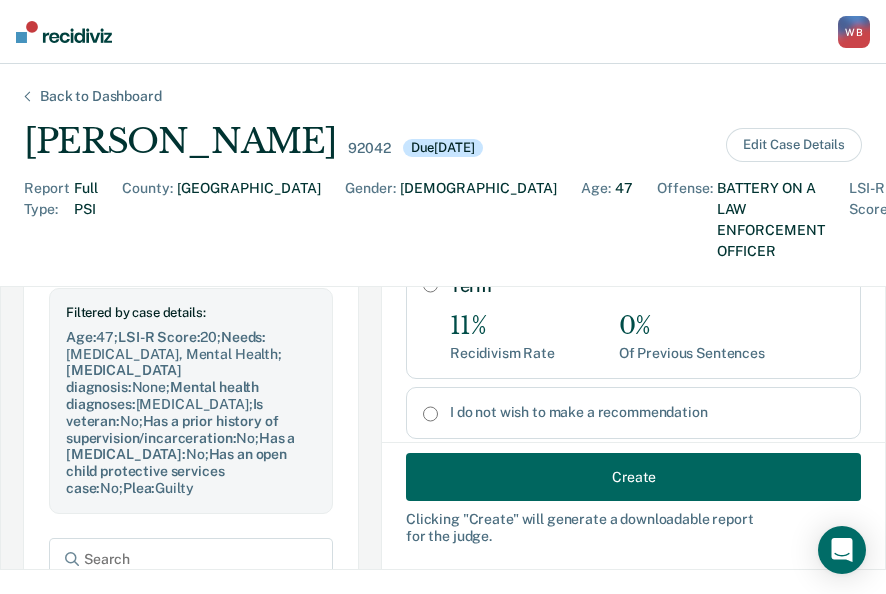 click on "Create" at bounding box center [633, 477] 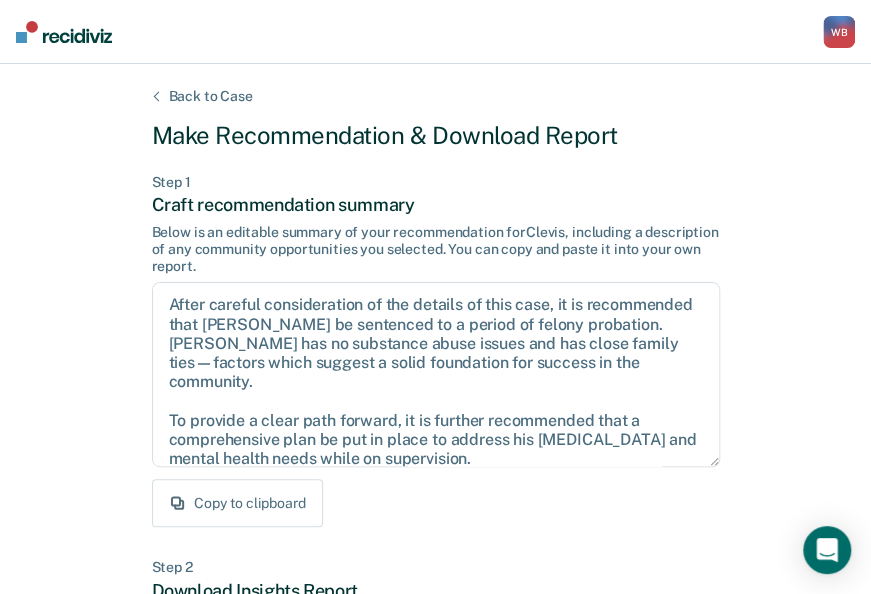 scroll, scrollTop: 934, scrollLeft: 0, axis: vertical 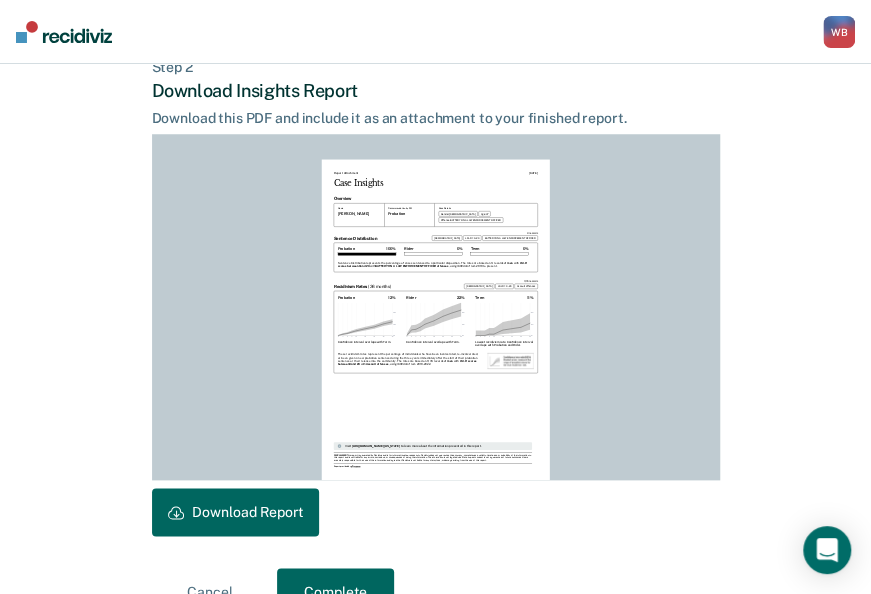 click on "Download Report" at bounding box center [235, 512] 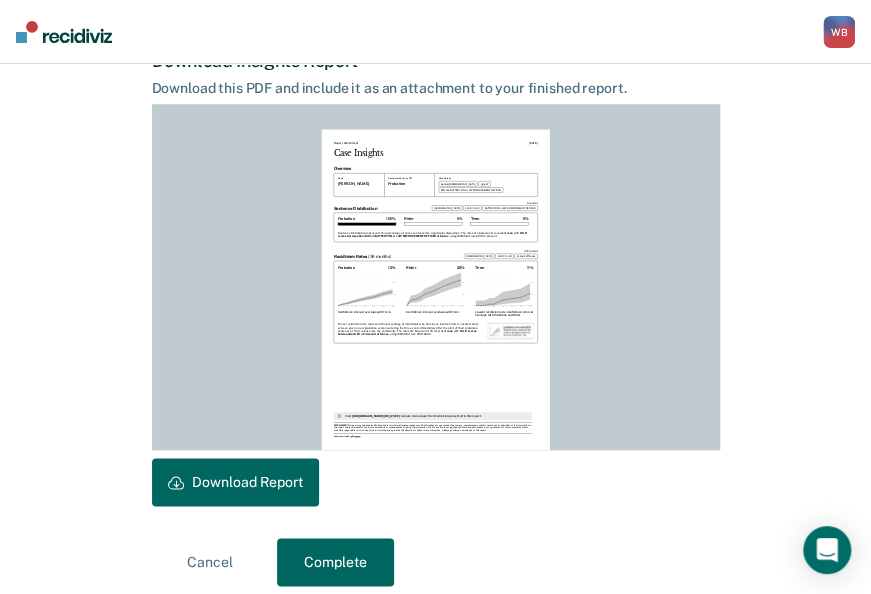 scroll, scrollTop: 546, scrollLeft: 0, axis: vertical 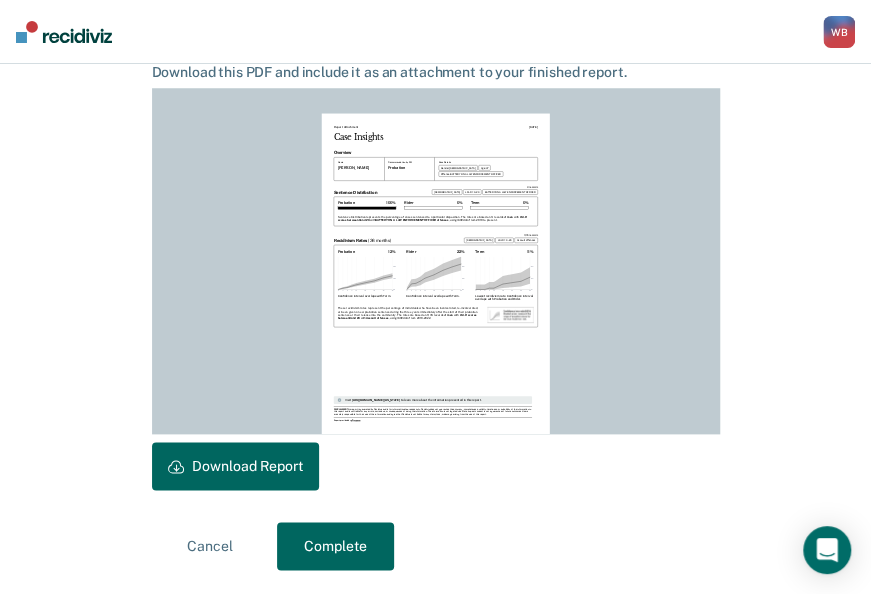 click on "Complete" at bounding box center (335, 546) 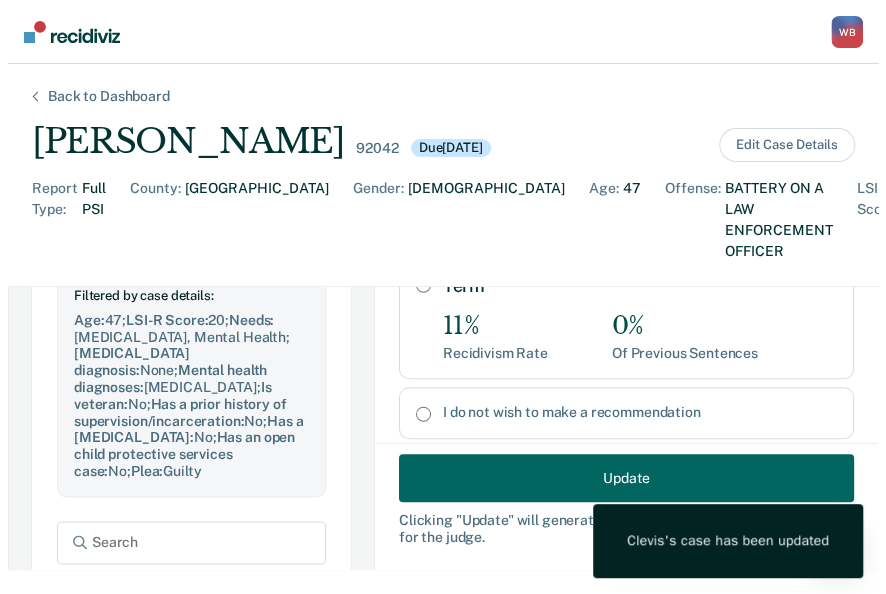 scroll, scrollTop: 0, scrollLeft: 0, axis: both 